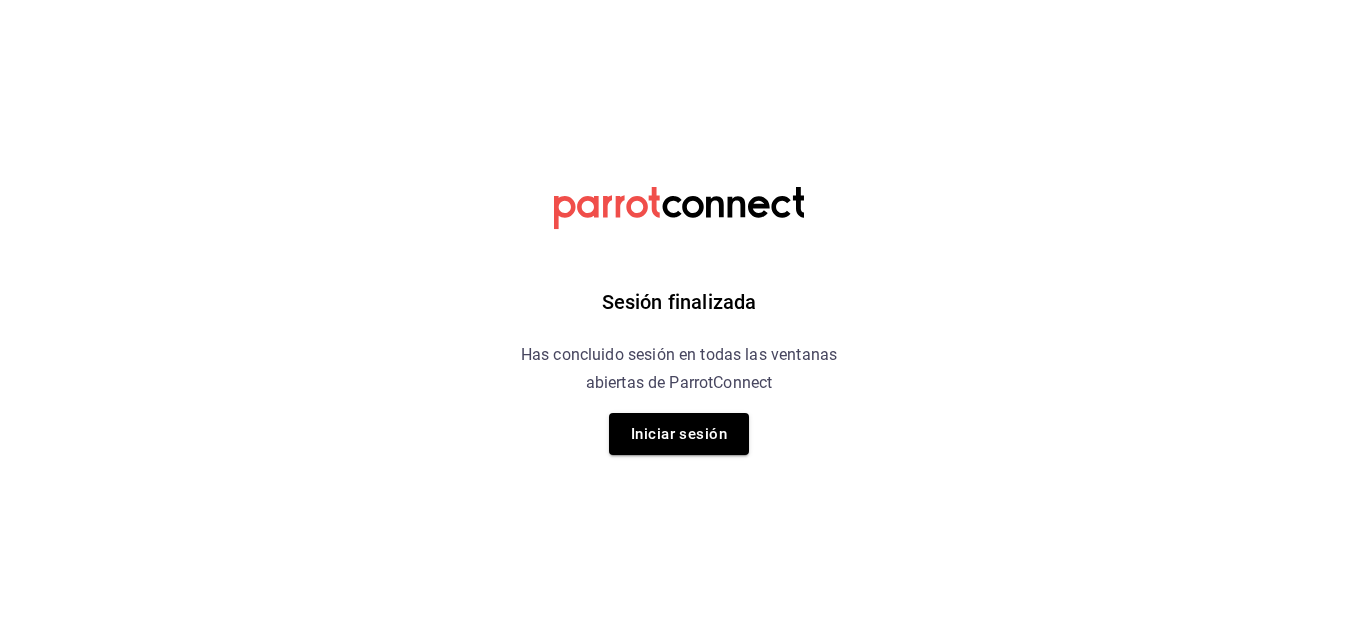 scroll, scrollTop: 0, scrollLeft: 0, axis: both 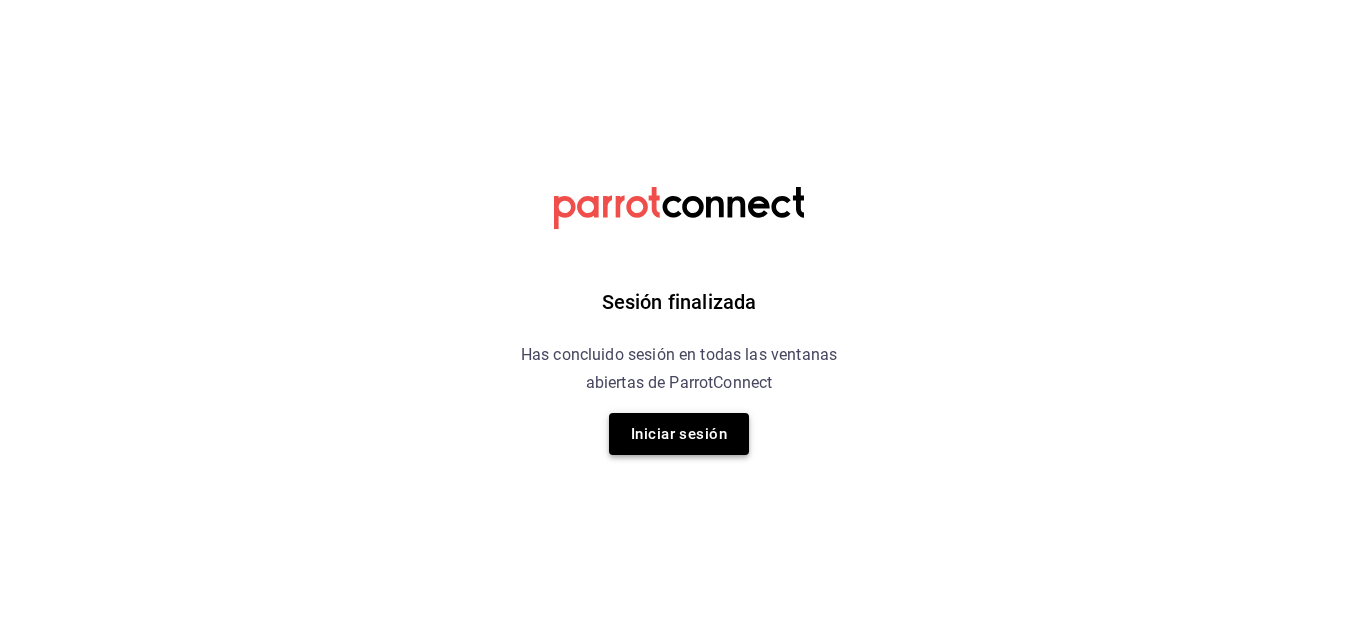 click on "Iniciar sesión" at bounding box center [679, 434] 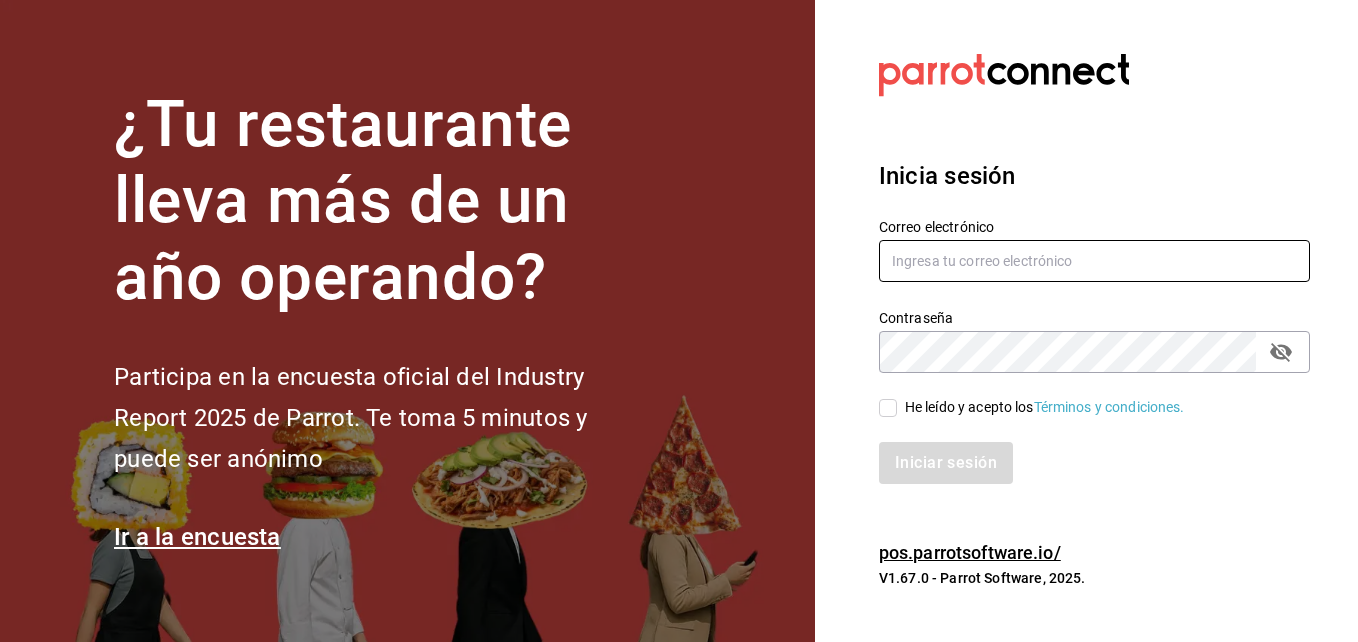type on "compras@tetecoloh.com" 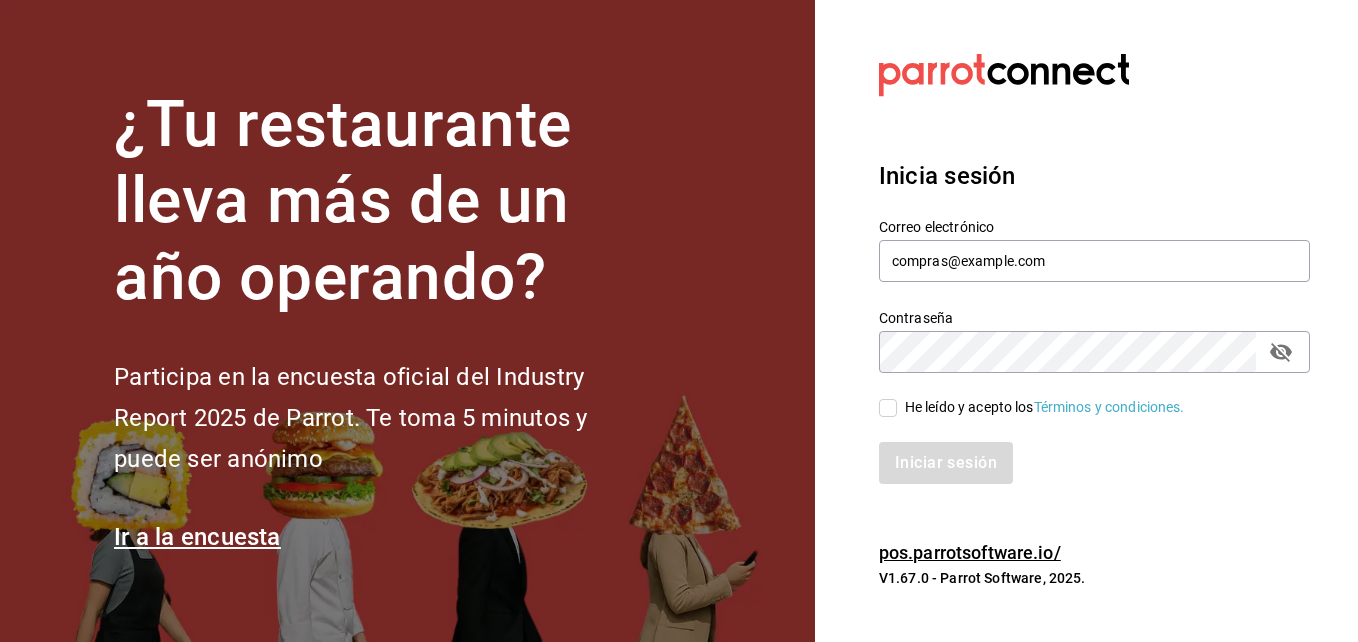 click on "He leído y acepto los  Términos y condiciones." at bounding box center (888, 408) 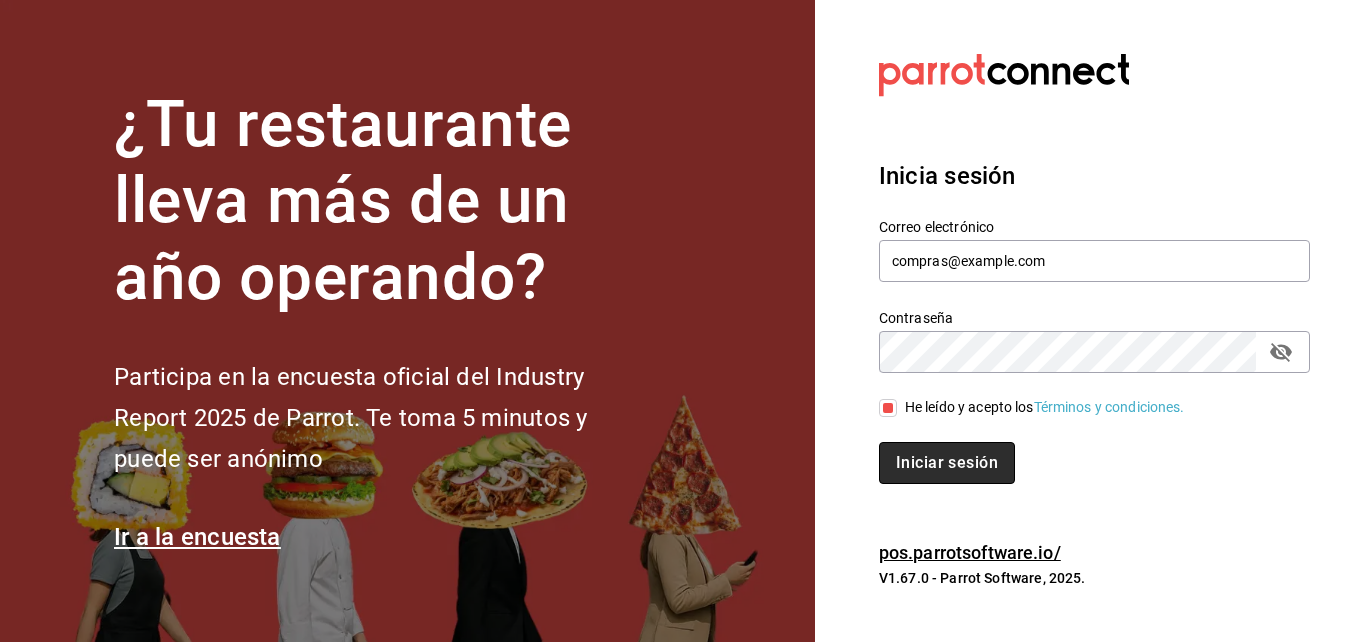 click on "Iniciar sesión" at bounding box center (947, 463) 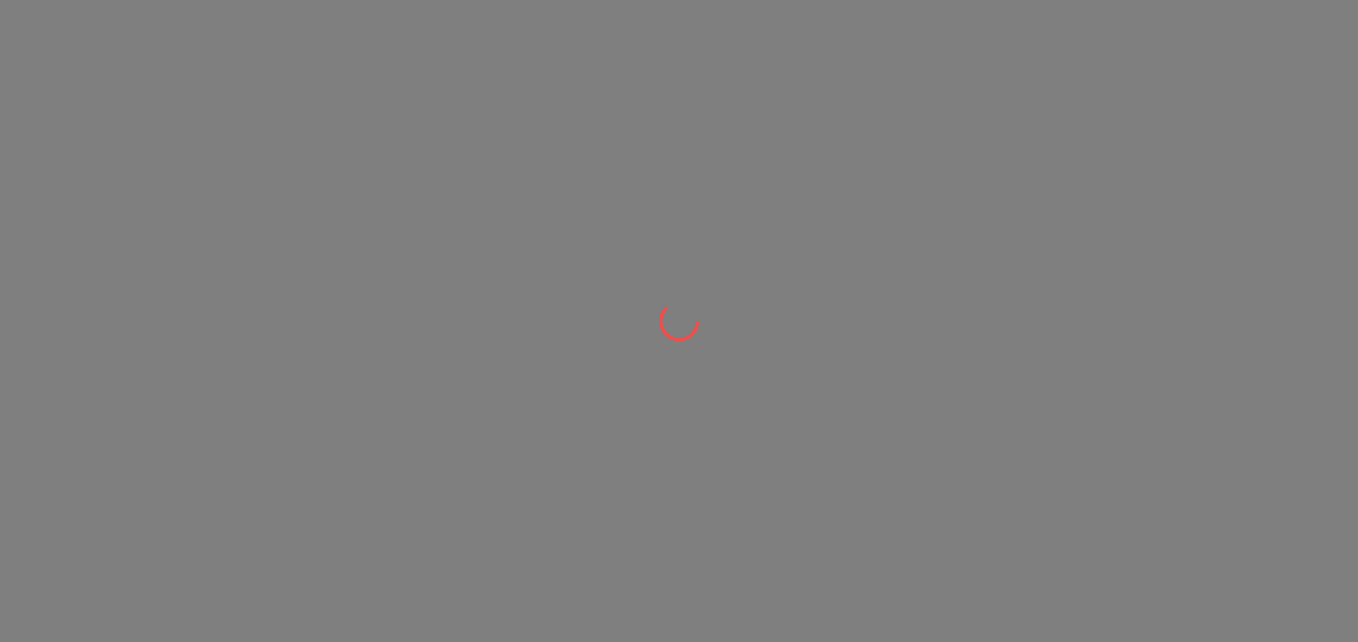 scroll, scrollTop: 0, scrollLeft: 0, axis: both 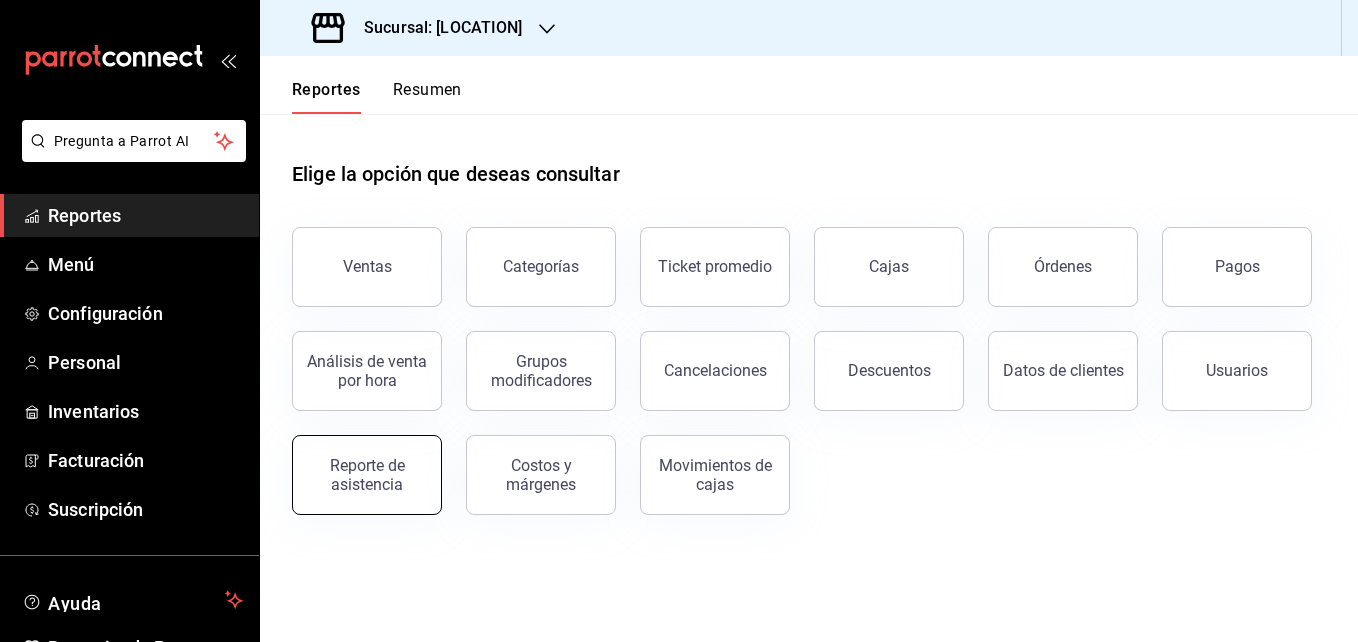 click on "Reporte de asistencia" at bounding box center (367, 475) 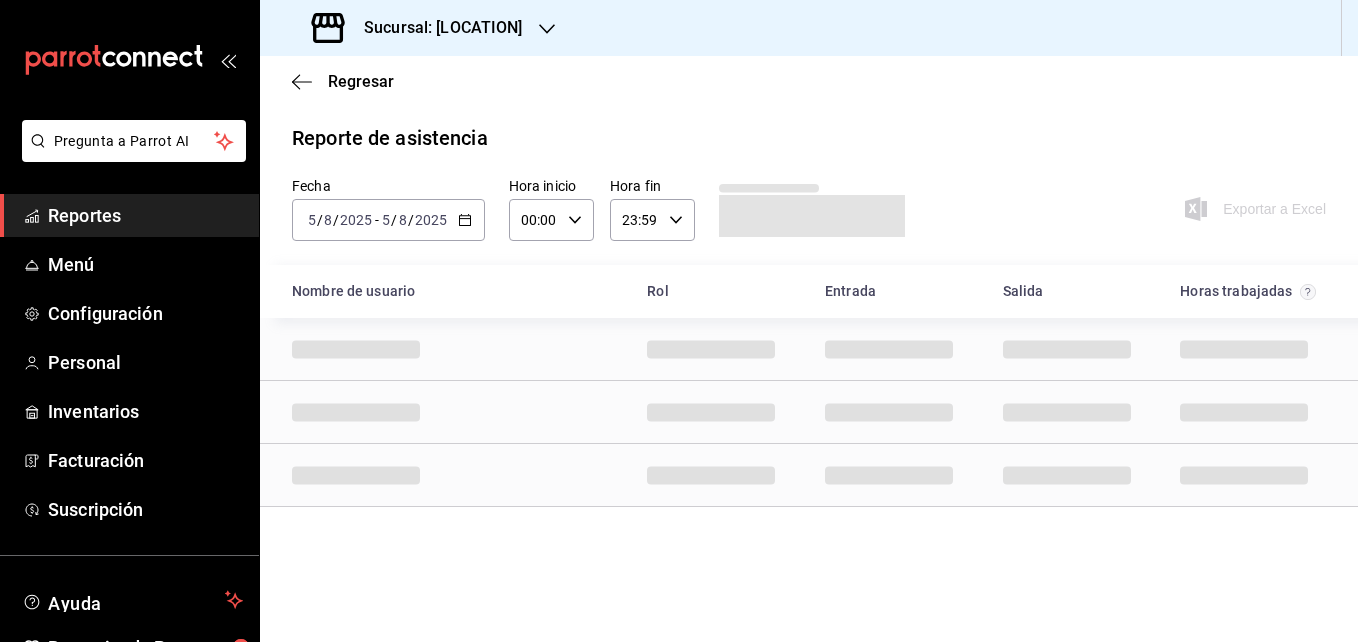 click 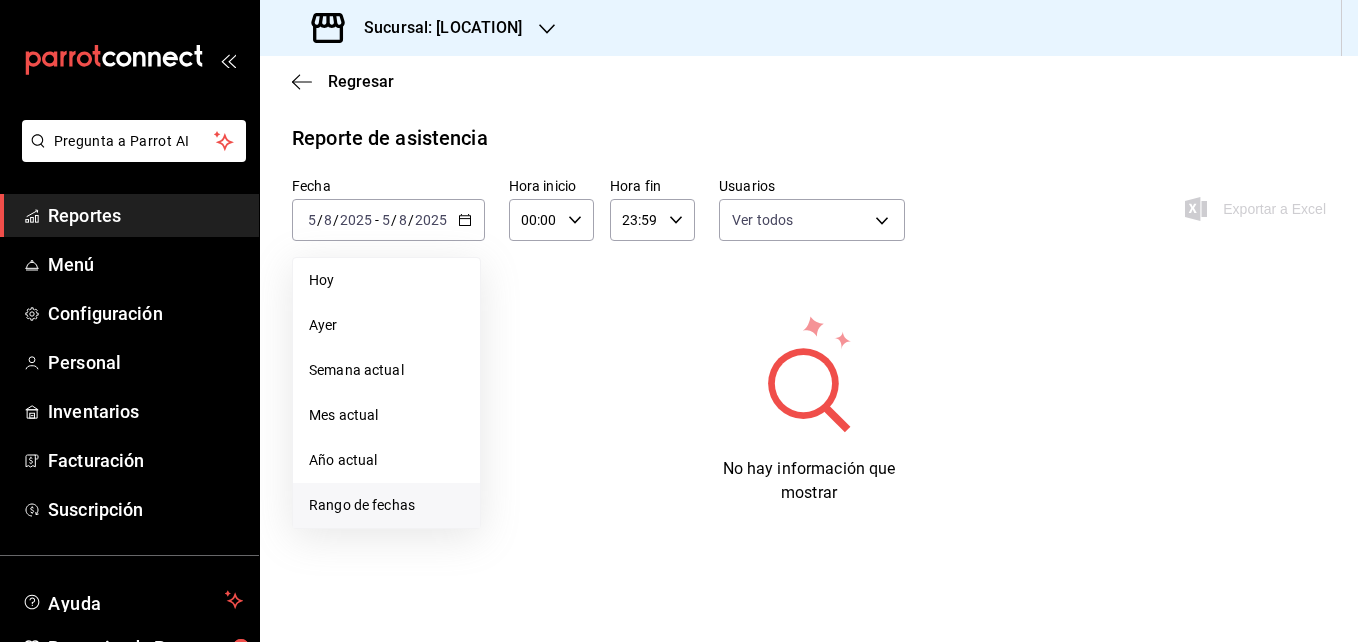 click on "Rango de fechas" at bounding box center [386, 505] 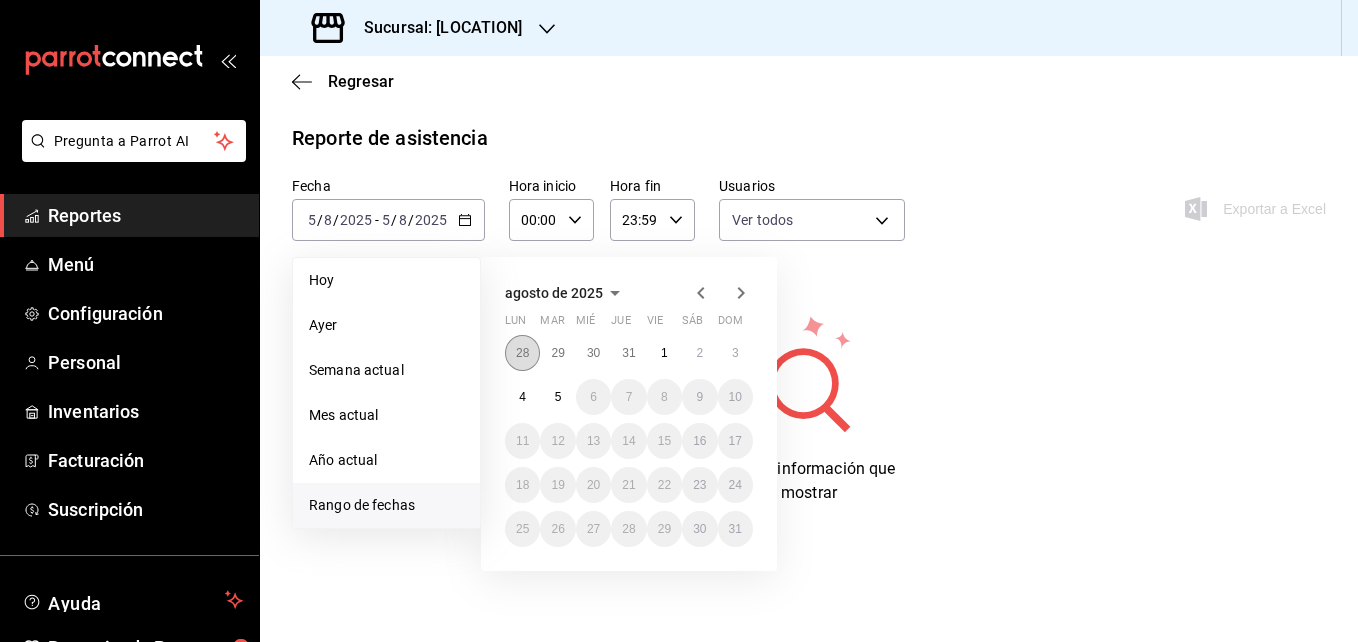 click on "28" at bounding box center [522, 353] 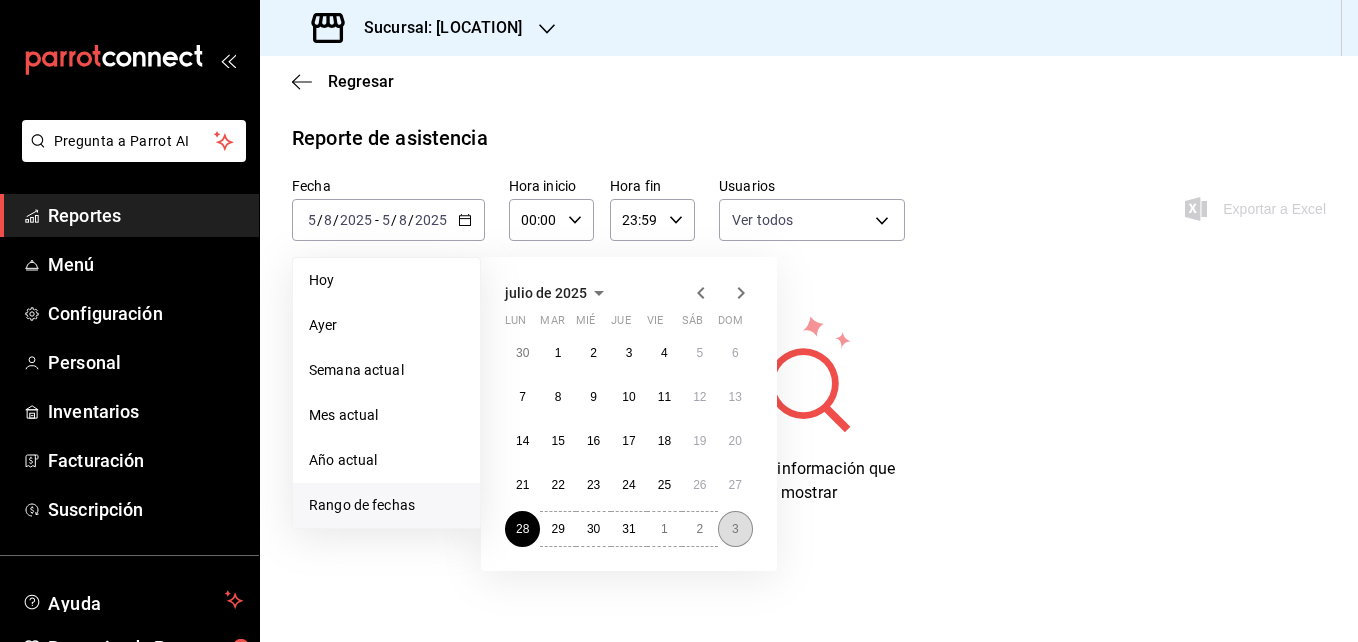 click on "3" at bounding box center [735, 529] 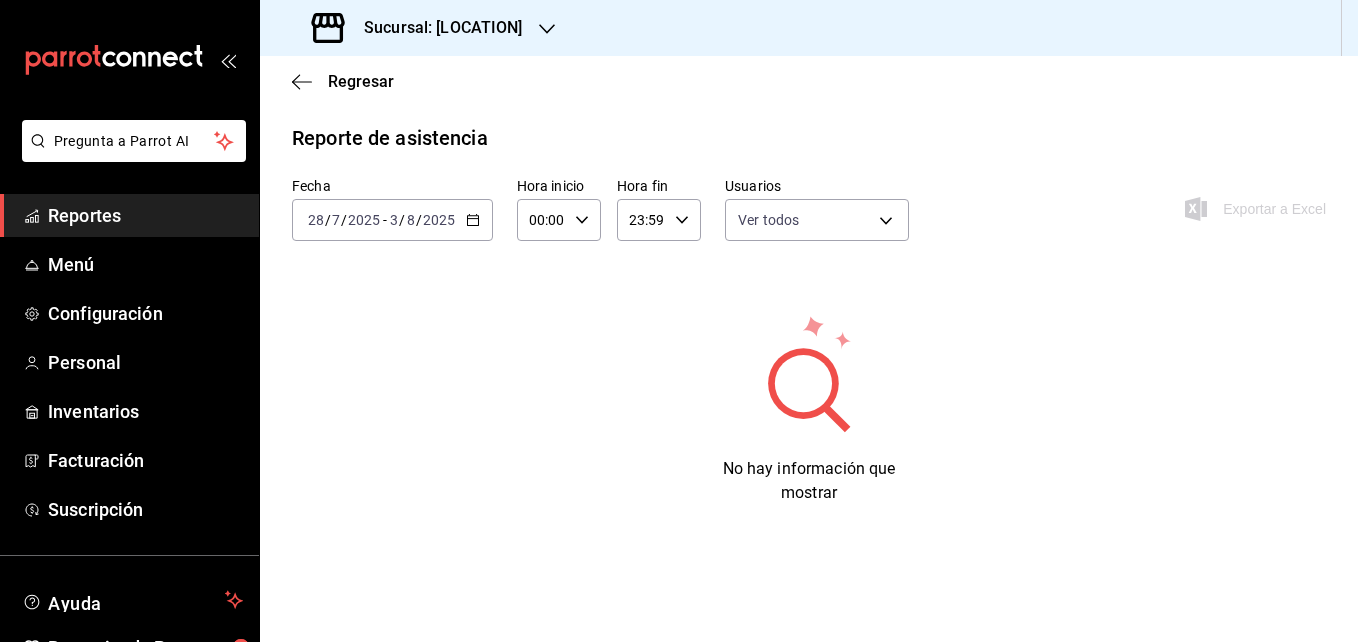 click on "Sucursal: [LOCATION]" at bounding box center (435, 28) 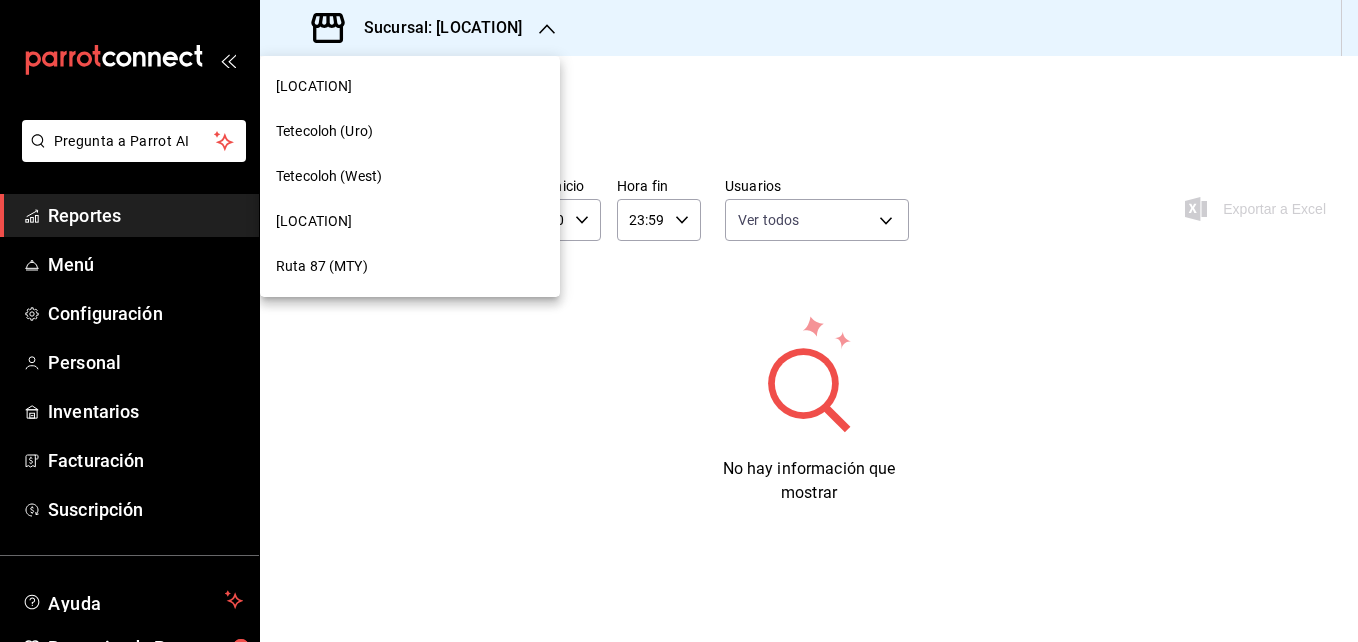 click on "Tetecoloh (Uro)" at bounding box center (410, 131) 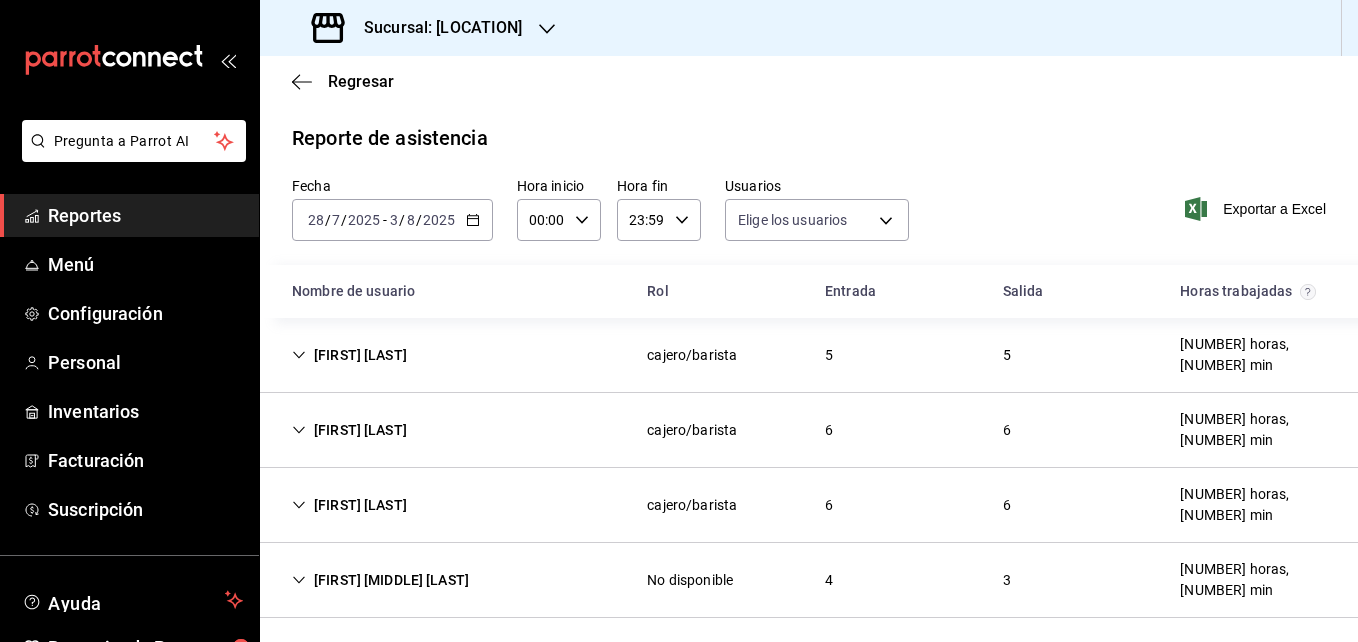 type on "[UUID],[UUID],[UUID],[UUID],[UUID],[UUID],[UUID],[UUID],[UUID],[UUID],[UUID],[UUID],[UUID],[UUID],[UUID],[UUID],[UUID],[UUID],[UUID],[UUID],[UUID],[UUID],[UUID],[UUID],[UUID],[UUID],[UUID],[UUID],[UUID],[UUID],[UUID],[UUID]" 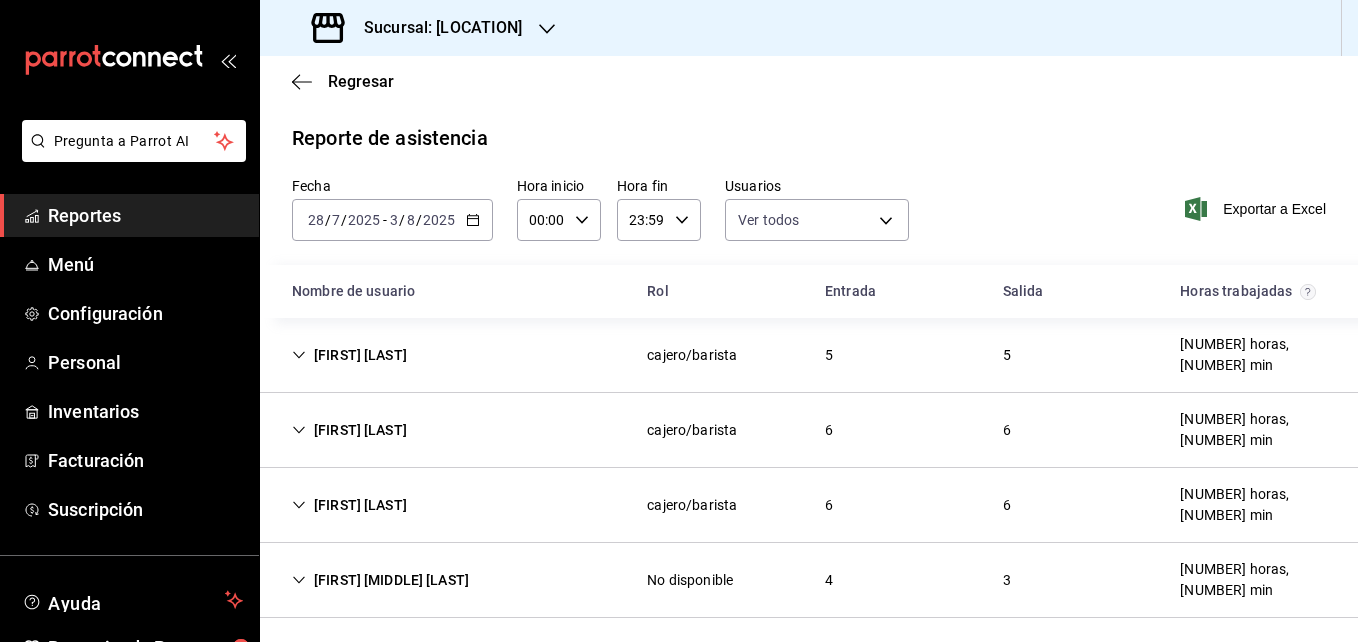 click on "cajero/barista" at bounding box center (692, 355) 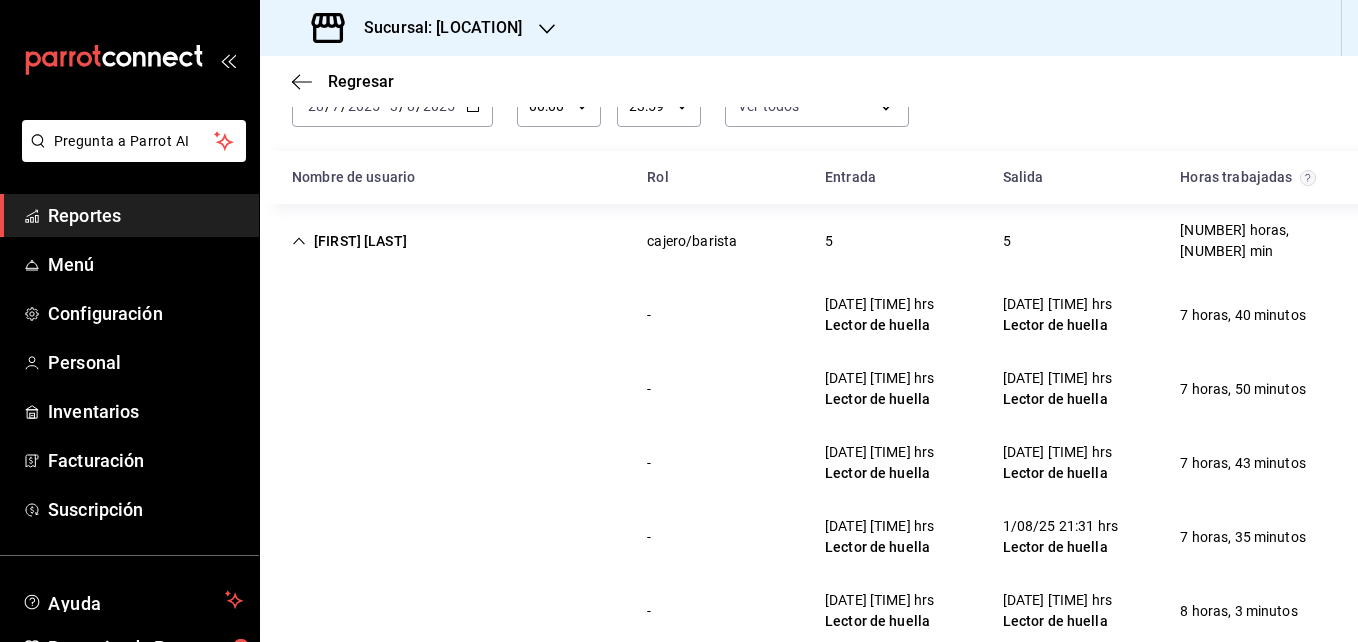 scroll, scrollTop: 114, scrollLeft: 0, axis: vertical 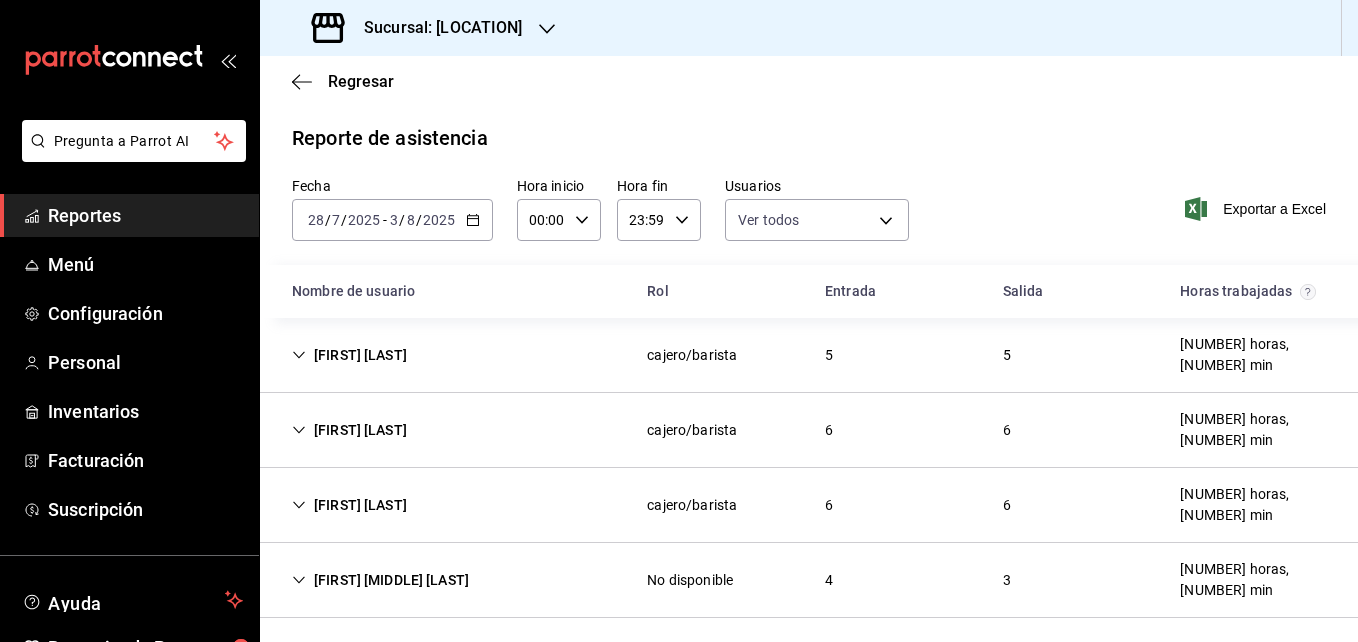 click on "[FIRST] [LAST] cajero/barista [NUMBER] [NUMBER] [NUMBER] horas, [NUMBER] min" at bounding box center [809, 430] 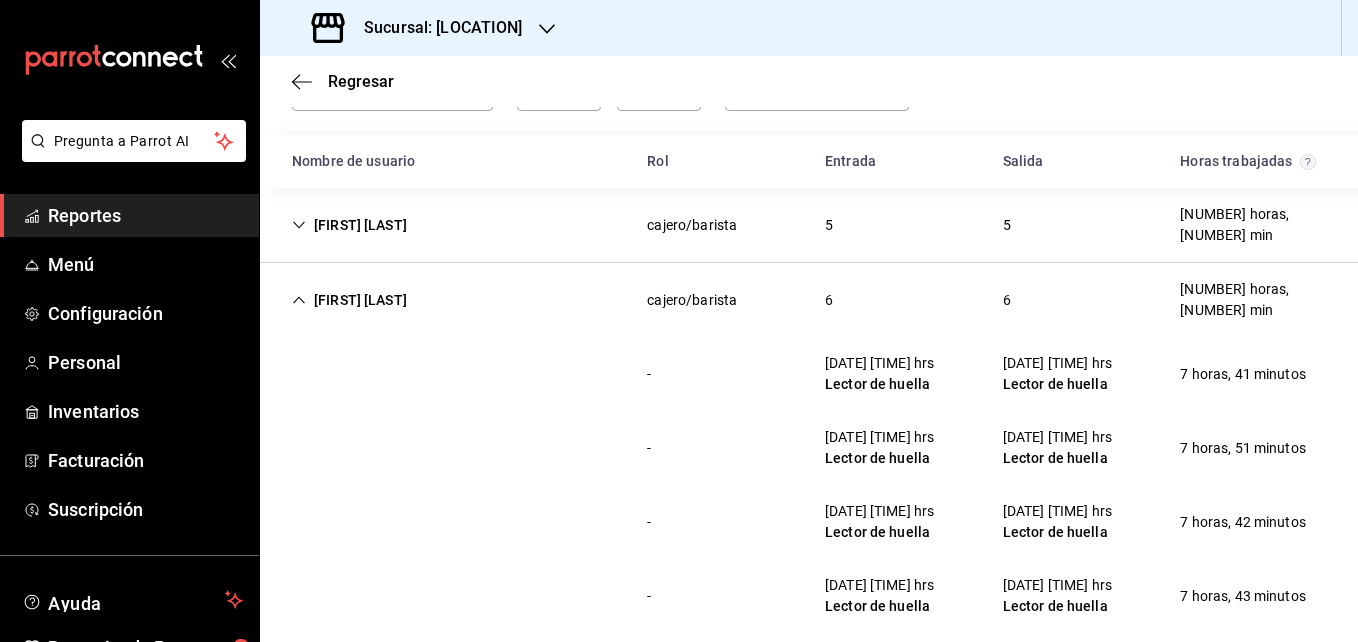 scroll, scrollTop: 125, scrollLeft: 0, axis: vertical 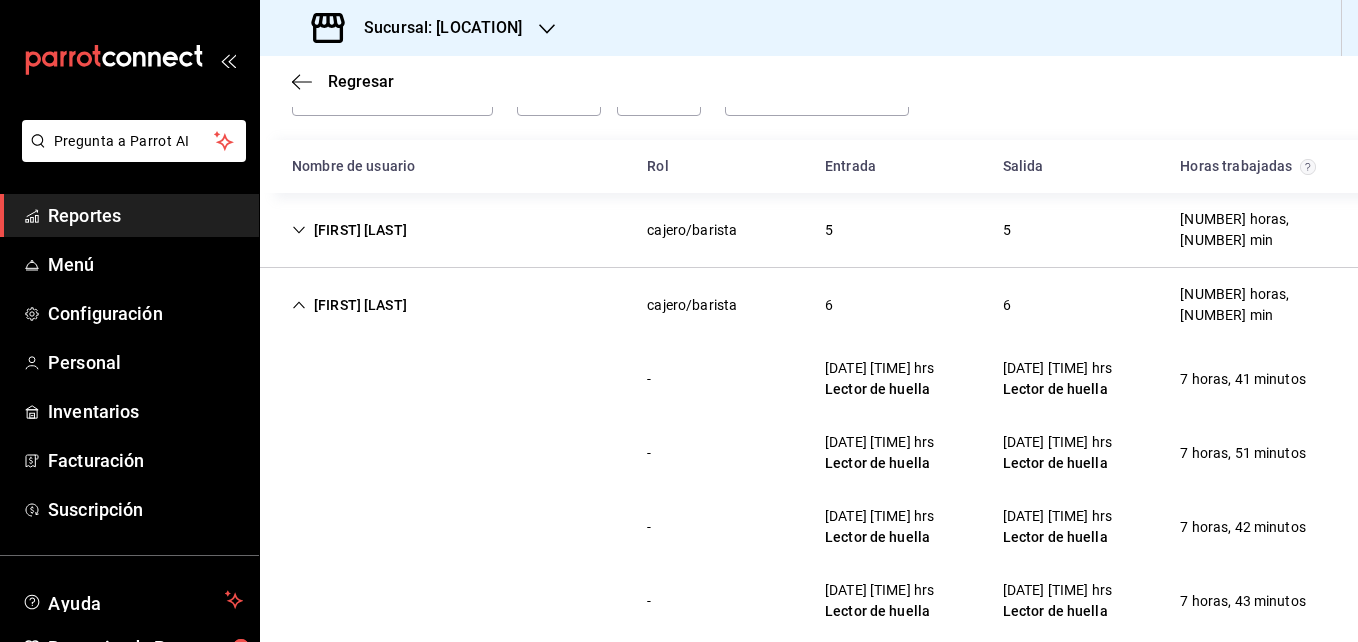 click on "[FIRST] [LAST] cajero/barista [NUMBER] [NUMBER] [NUMBER] horas, [NUMBER] min" at bounding box center [809, 305] 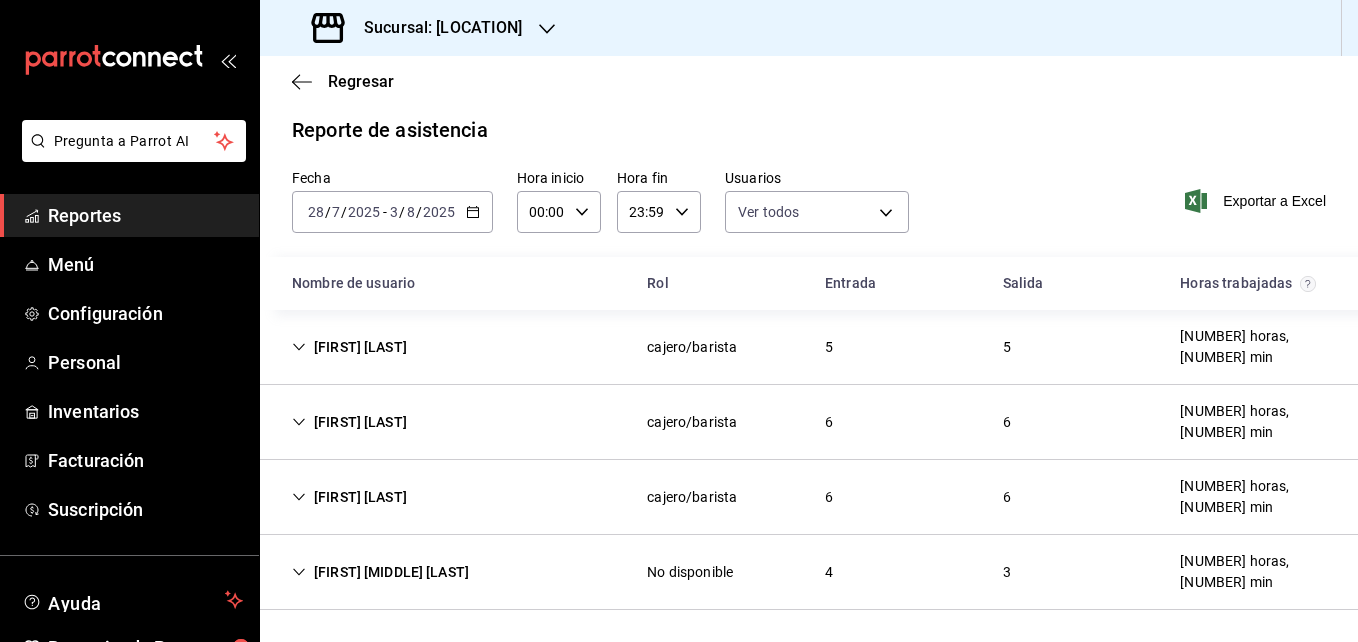 scroll, scrollTop: 0, scrollLeft: 0, axis: both 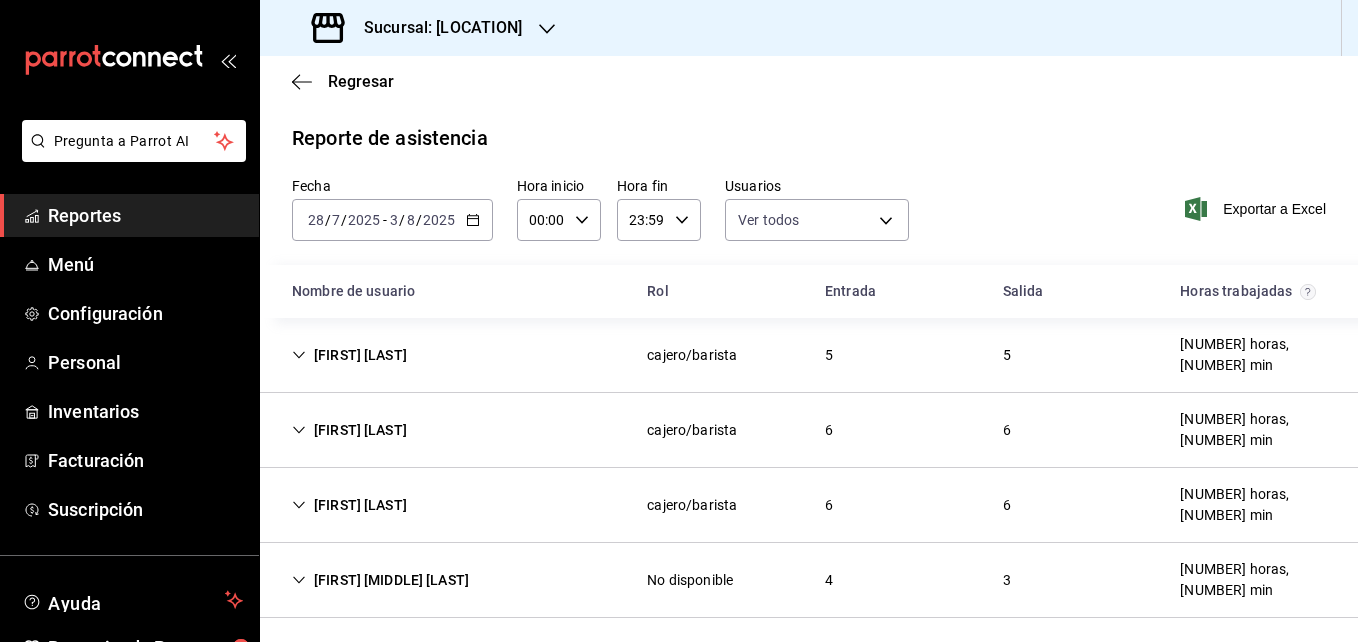 click on "[FIRST] [LAST]" at bounding box center (349, 505) 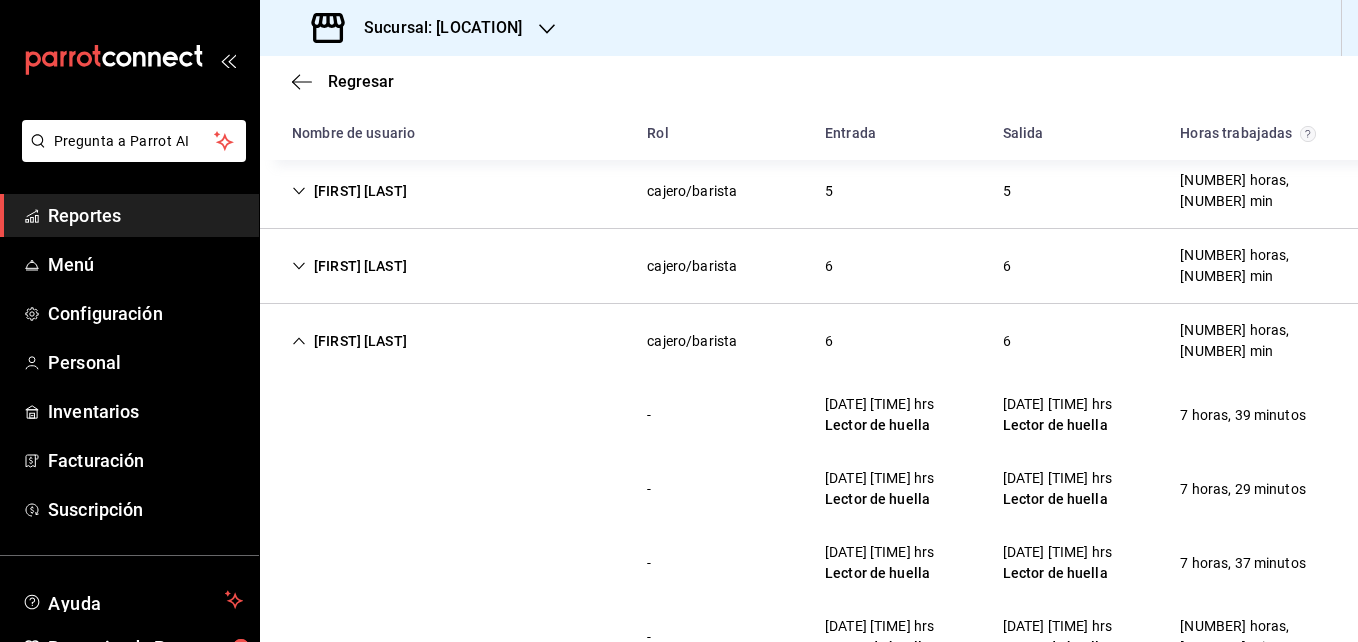 scroll, scrollTop: 161, scrollLeft: 0, axis: vertical 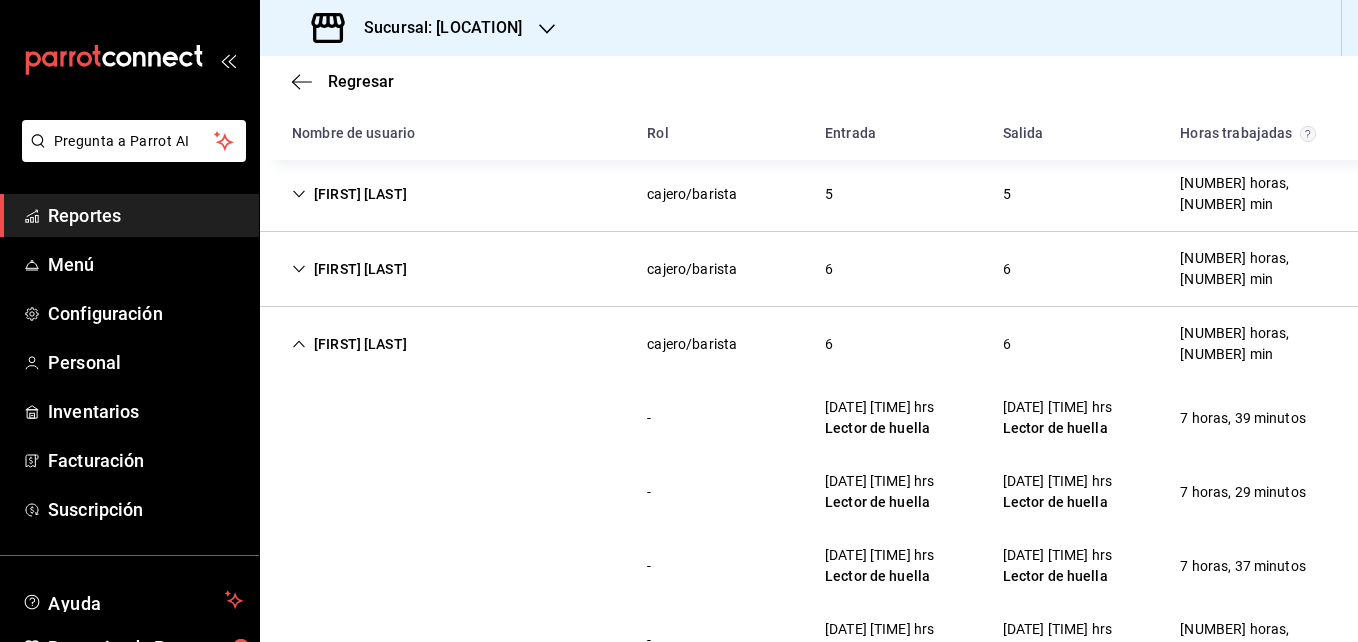 click on "[FIRST] [LAST]" at bounding box center (349, 344) 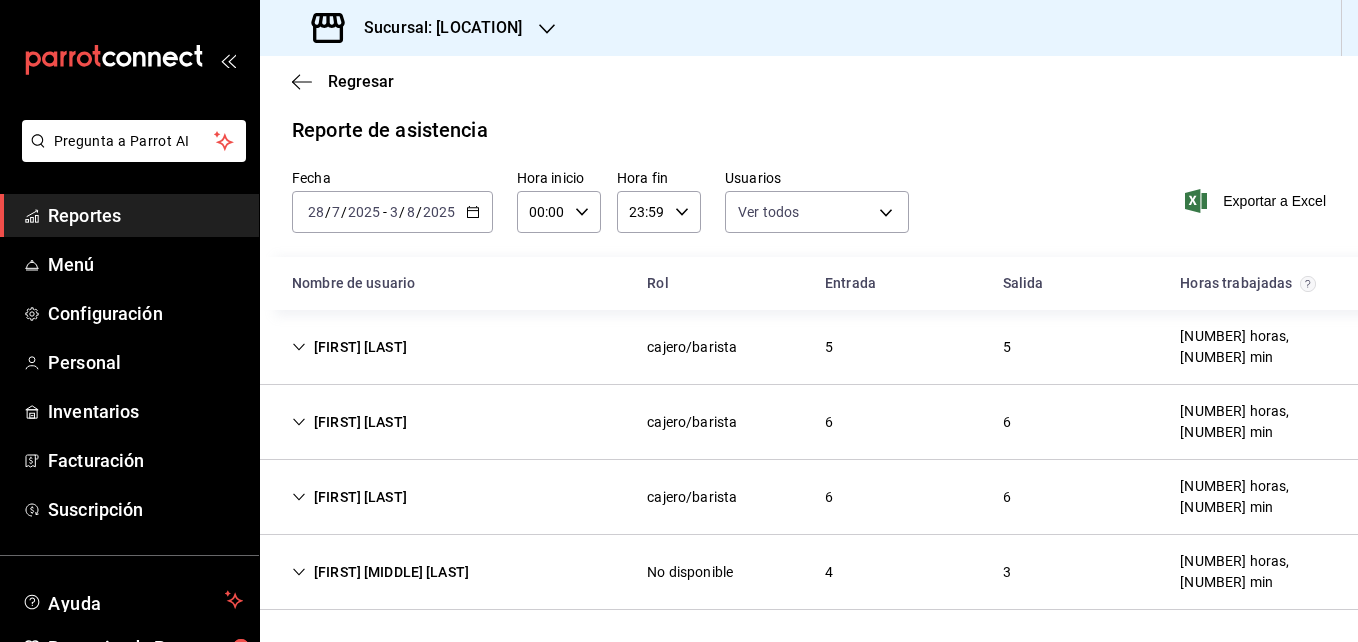 scroll, scrollTop: 0, scrollLeft: 0, axis: both 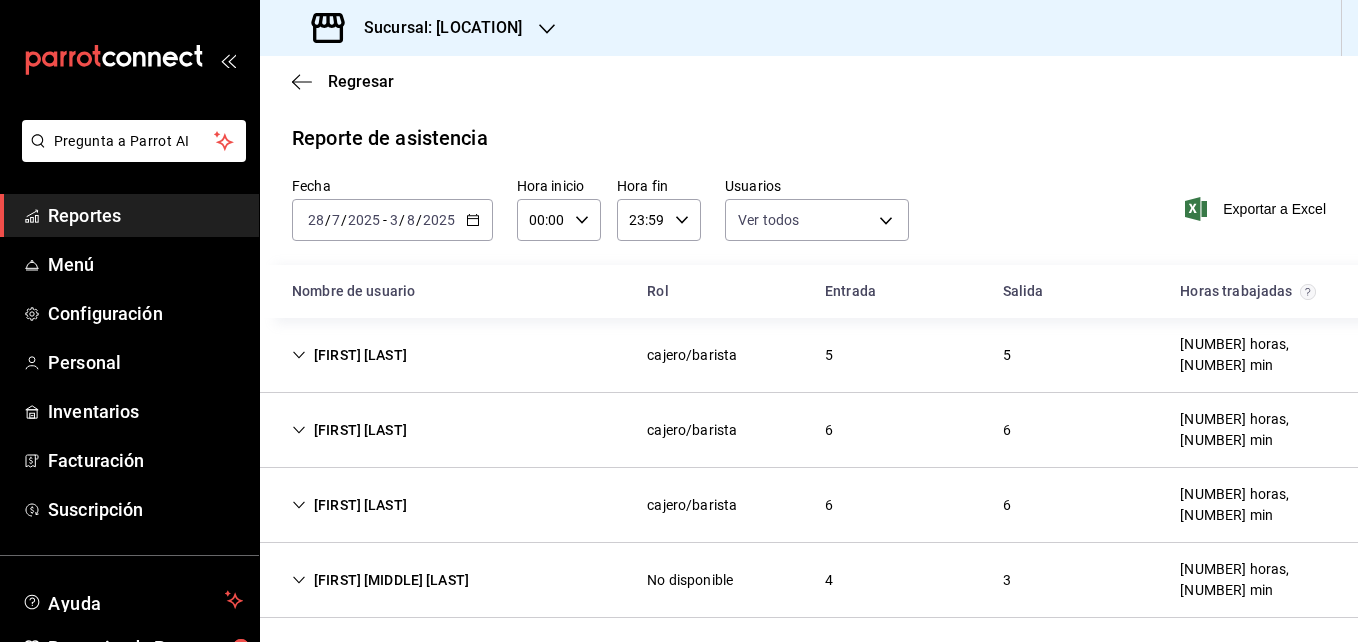 click on "[FIRST] [MIDDLE] [LAST]" at bounding box center (380, 580) 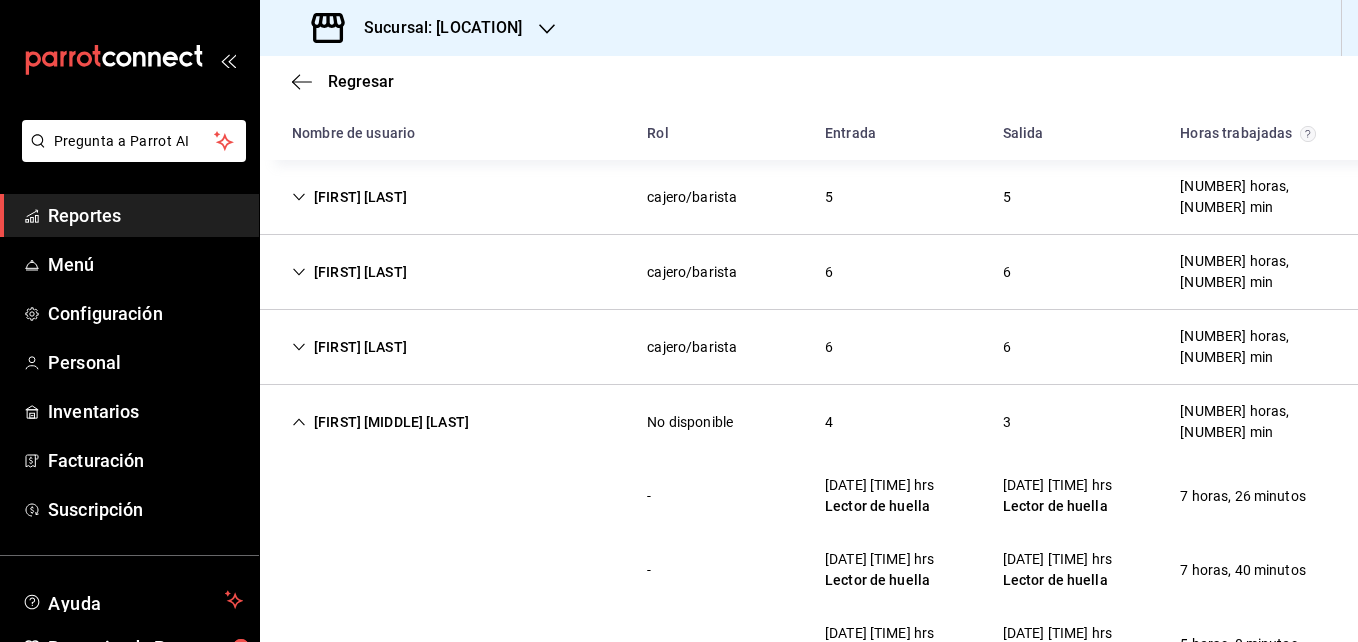 scroll, scrollTop: 219, scrollLeft: 0, axis: vertical 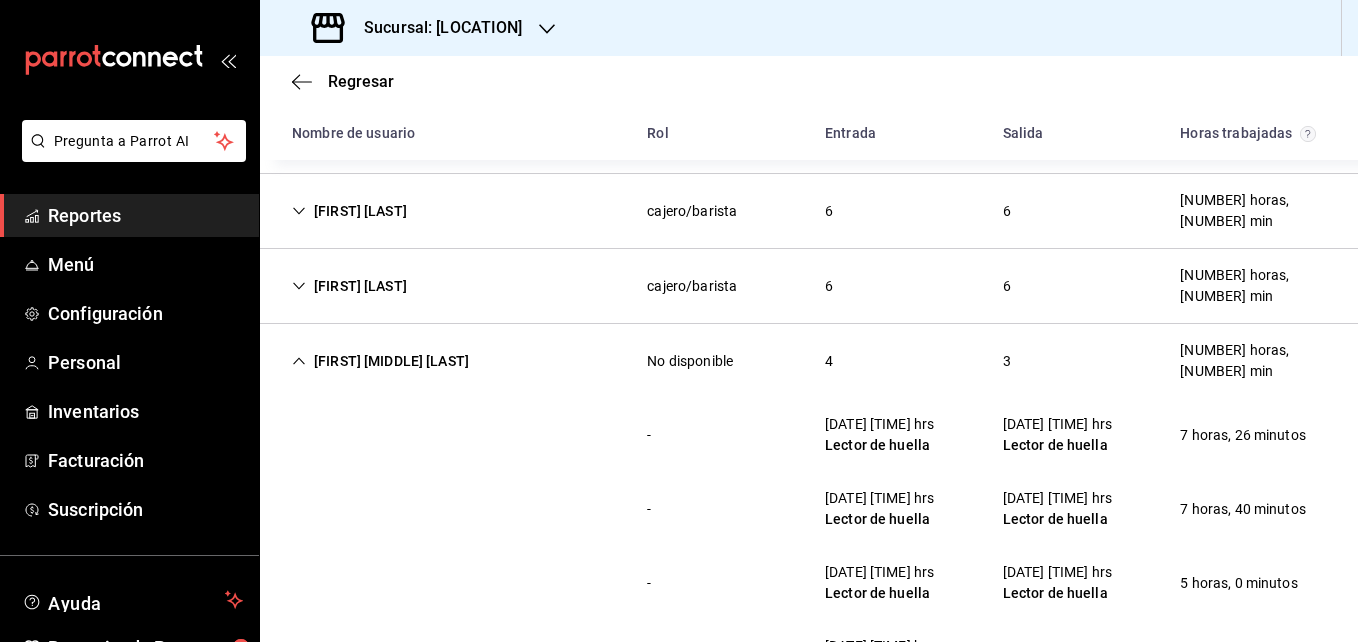 click on "Regresar Reporte de asistencia Fecha [DATE] [DATE] - [DATE] [DATE] Hora inicio [TIME] Hora inicio Hora fin [TIME] Hora fin Usuarios Ver todos Exportar a Excel Nombre de usuario Rol Entrada Salida Horas trabajadas   [FIRST] [LAST] cajero/barista [NUMBER] [NUMBER] [NUMBER] horas, [NUMBER] min - [DATE] [TIME]   hrs Lector de huella [DATE] [TIME]   hrs Lector de huella [NUMBER] horas, [NUMBER] minutos - [DATE] [TIME]   hrs Lector de huella [DATE] [TIME]   hrs Lector de huella [NUMBER] horas, [NUMBER] minutos - [DATE] [TIME]   hrs Lector de huella [DATE] [TIME]   hrs Lector de huella [NUMBER] horas, [NUMBER] minutos - [DATE] [TIME]   hrs Lector de huella [DATE] [TIME]   hrs Lector de huella [NUMBER] horas, [NUMBER] minutos - [DATE] [TIME]   hrs Lector de huella [DATE] [TIME]   hrs Lector de huella [NUMBER] horas, [NUMBER] minutos [FIRST] [LAST] cajero/barista [NUMBER] [NUMBER] [NUMBER] horas, [NUMBER] min - [DATE] [TIME]   hrs Lector de huella [DATE] [TIME]   hrs Lector de huella [NUMBER] horas, [NUMBER] minutos - [DATE] [TIME]   hrs Lector de huella [DATE] [TIME]   hrs Lector de huella -   hrs" at bounding box center (809, 281) 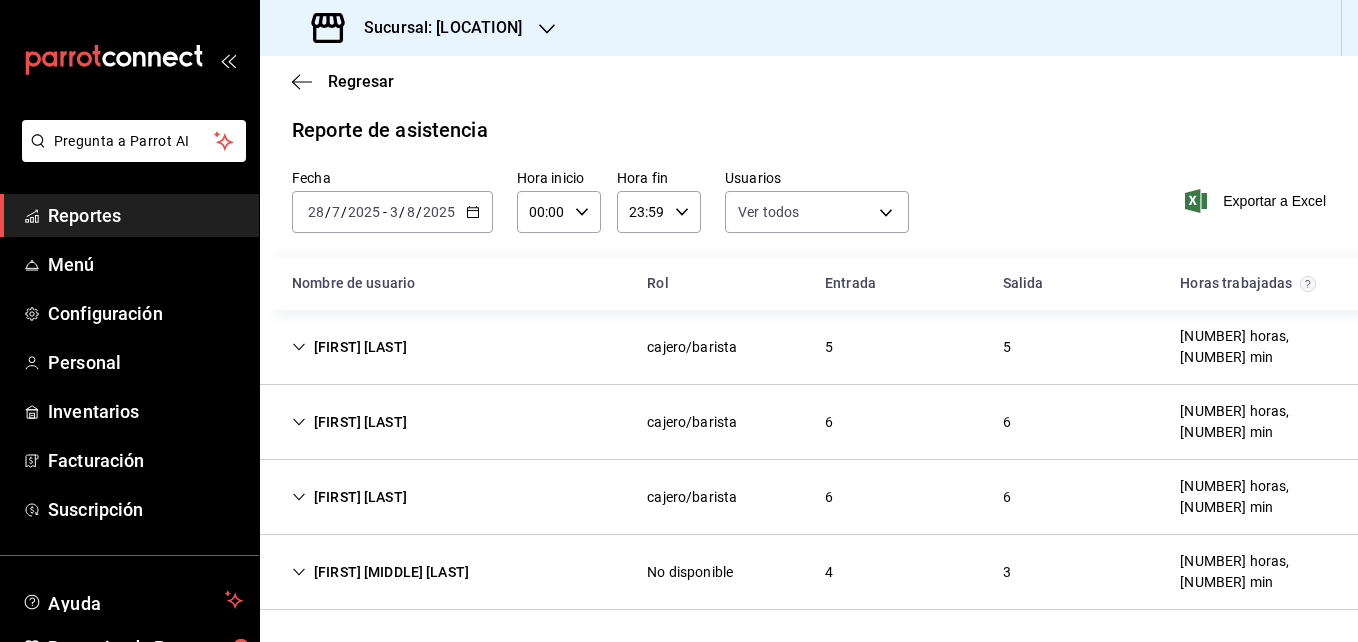 scroll, scrollTop: 0, scrollLeft: 0, axis: both 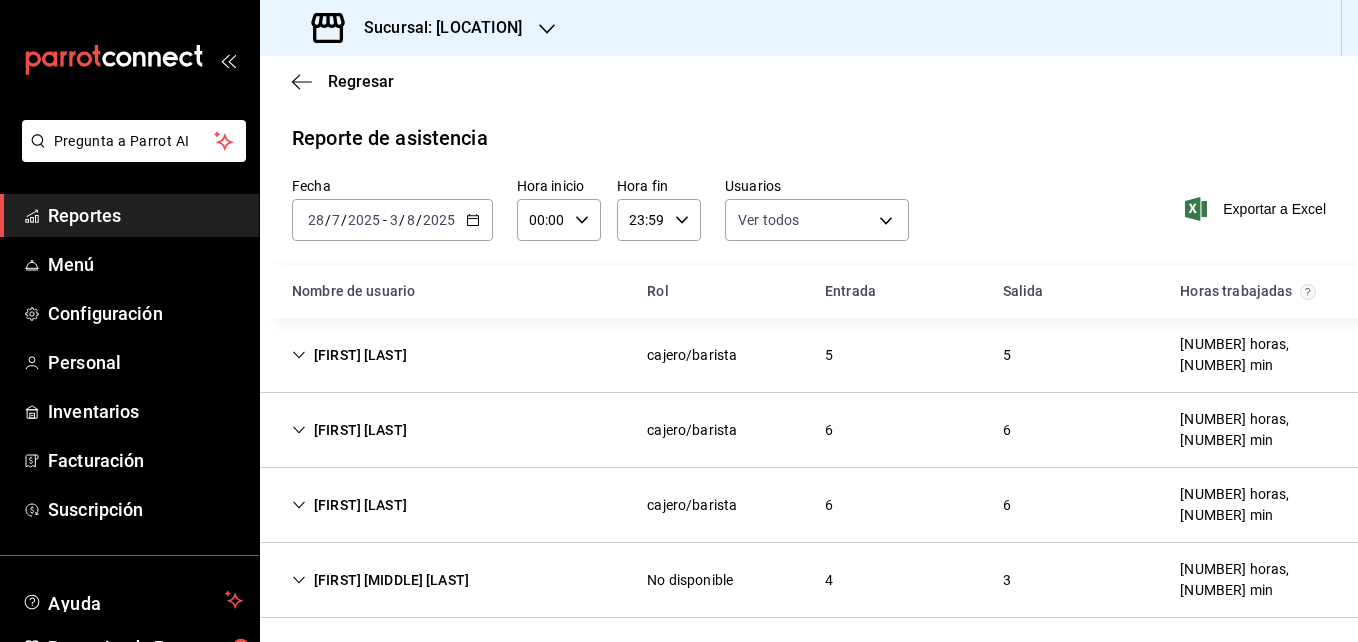 click on "Sucursal: [LOCATION]" at bounding box center [435, 28] 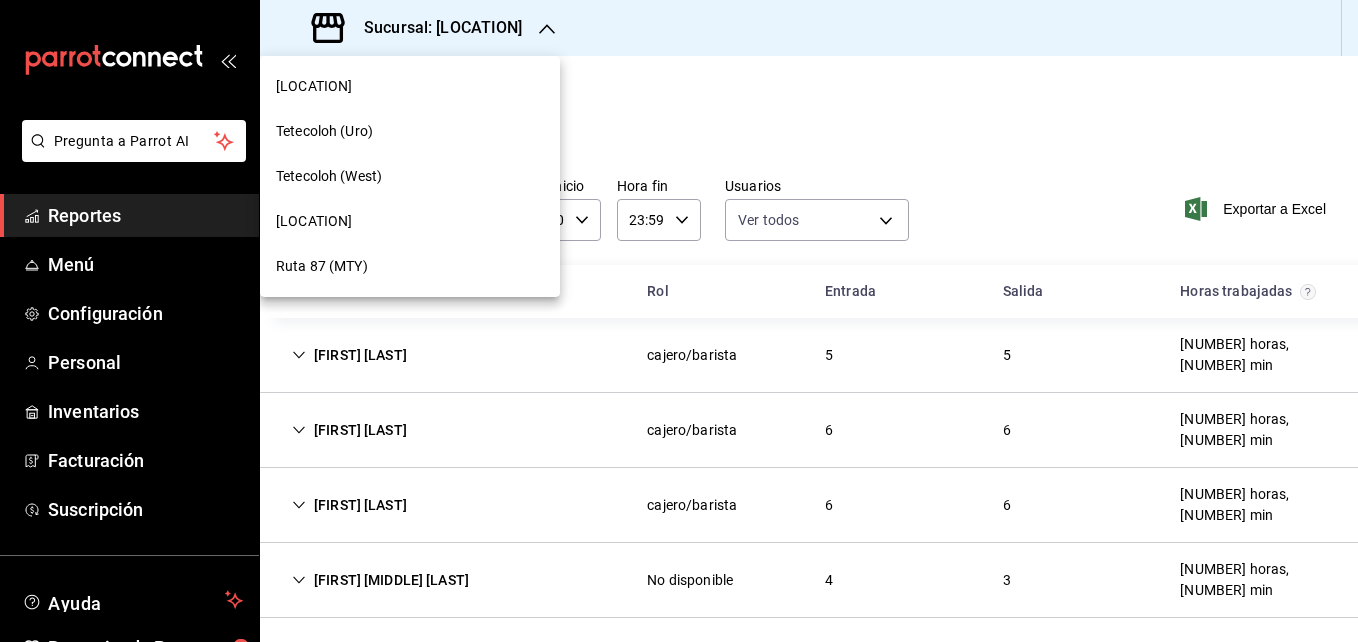 click on "[LOCATION]" at bounding box center (314, 221) 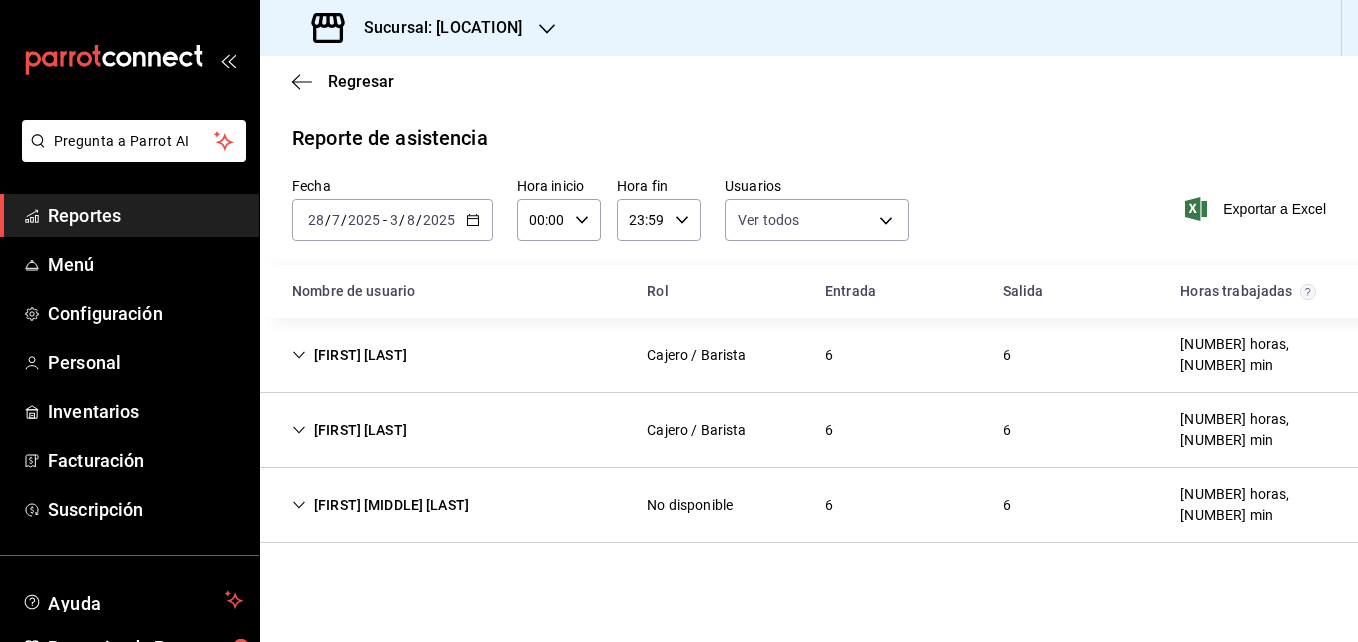 click on "[FIRST] [LAST] Cajero / Barista [NUMBER] [NUMBER] [NUMBER] horas, [NUMBER] min" at bounding box center (809, 355) 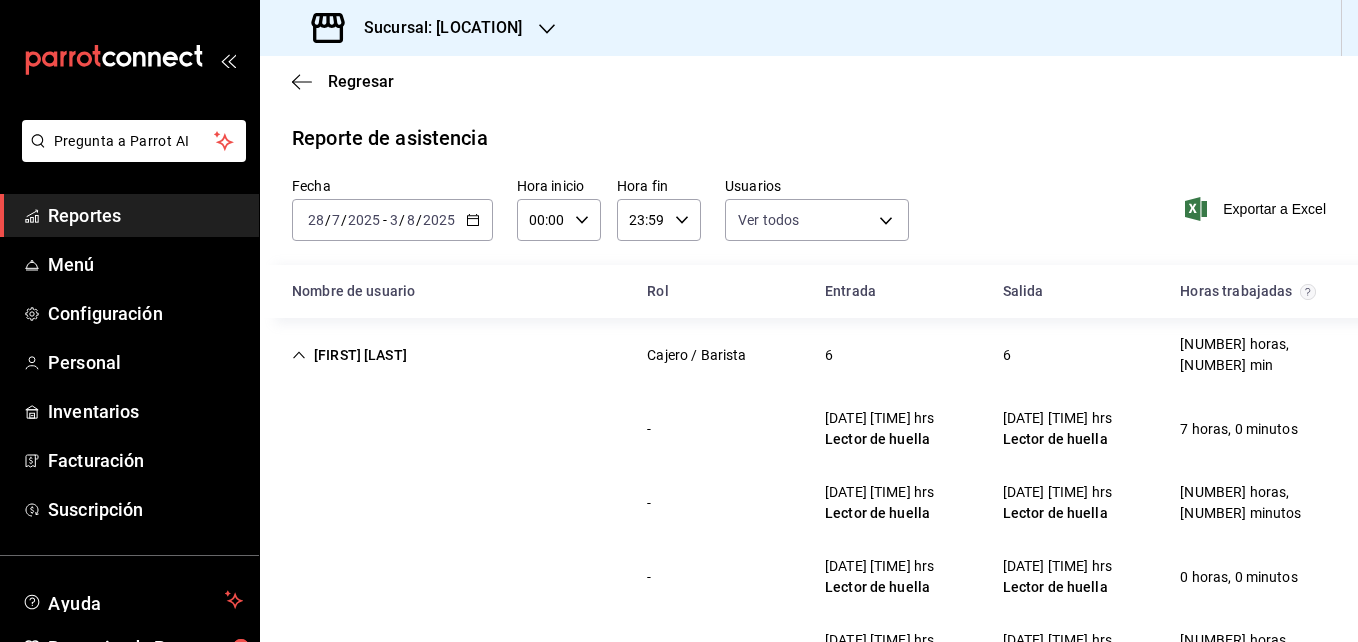 click on "[FIRST] [LAST] Cajero / Barista [NUMBER] [NUMBER] [NUMBER] horas, [NUMBER] min" at bounding box center [809, 355] 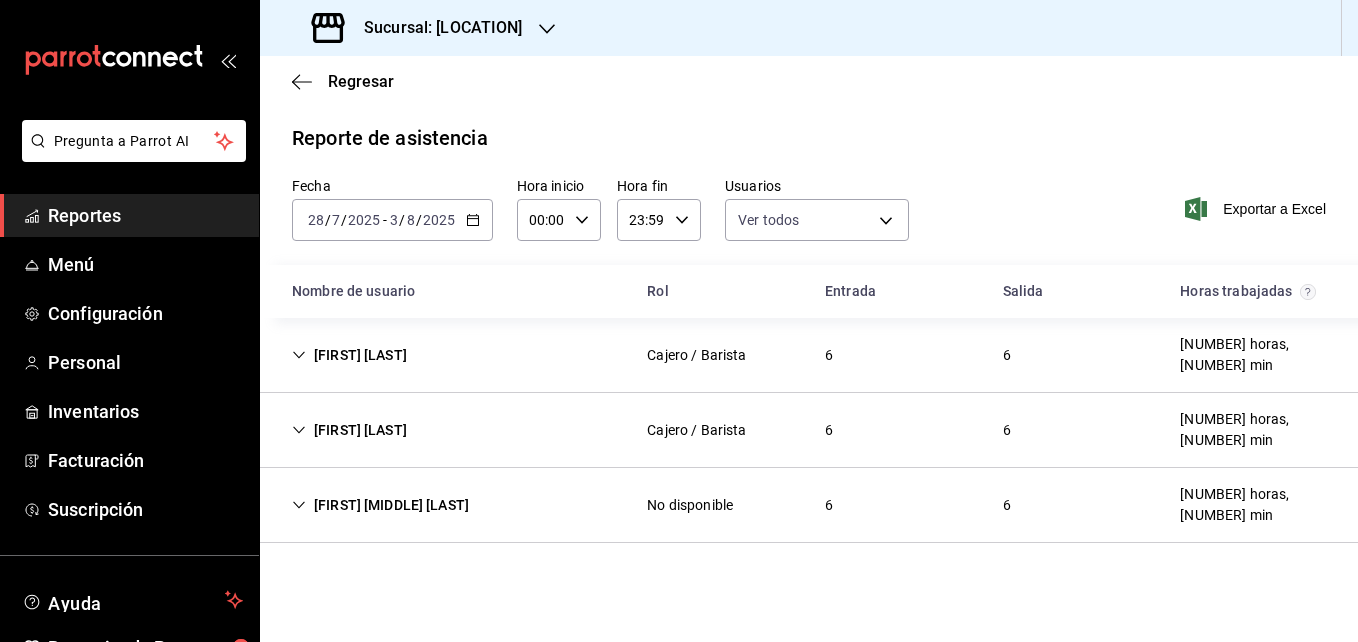 click on "[FIRST] [LAST] Cajero / Barista [NUMBER] [NUMBER] [NUMBER] horas, [NUMBER] min" at bounding box center (809, 355) 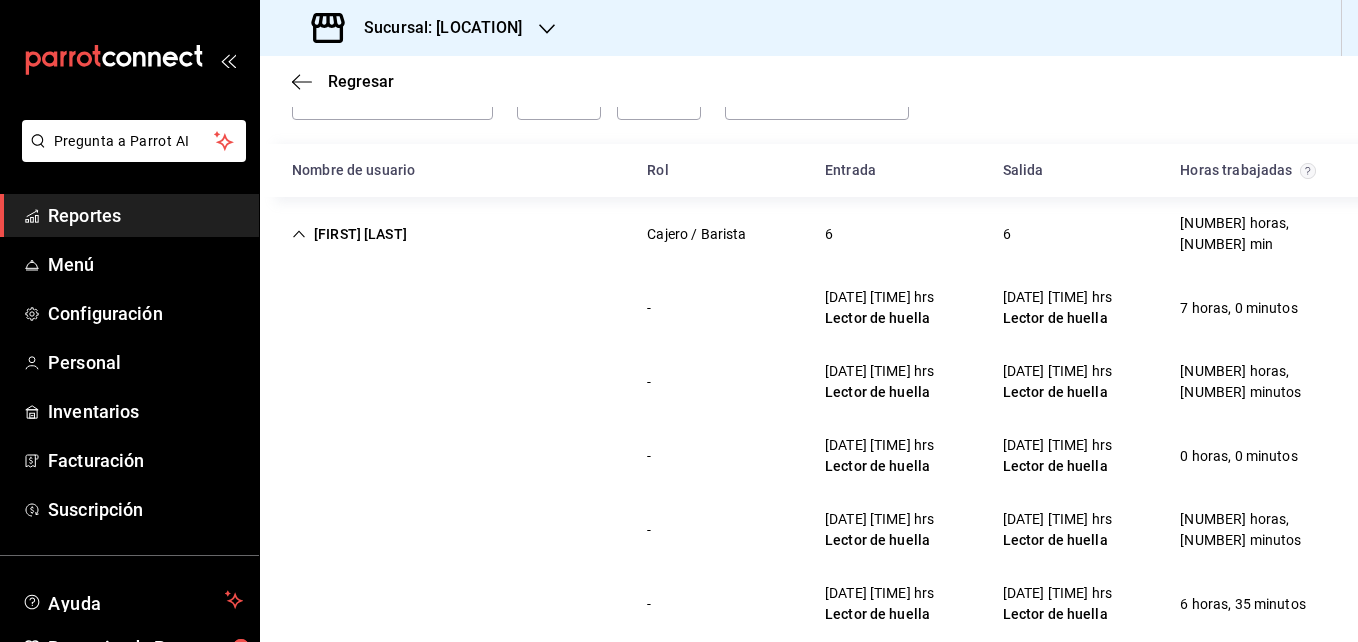 scroll, scrollTop: 119, scrollLeft: 0, axis: vertical 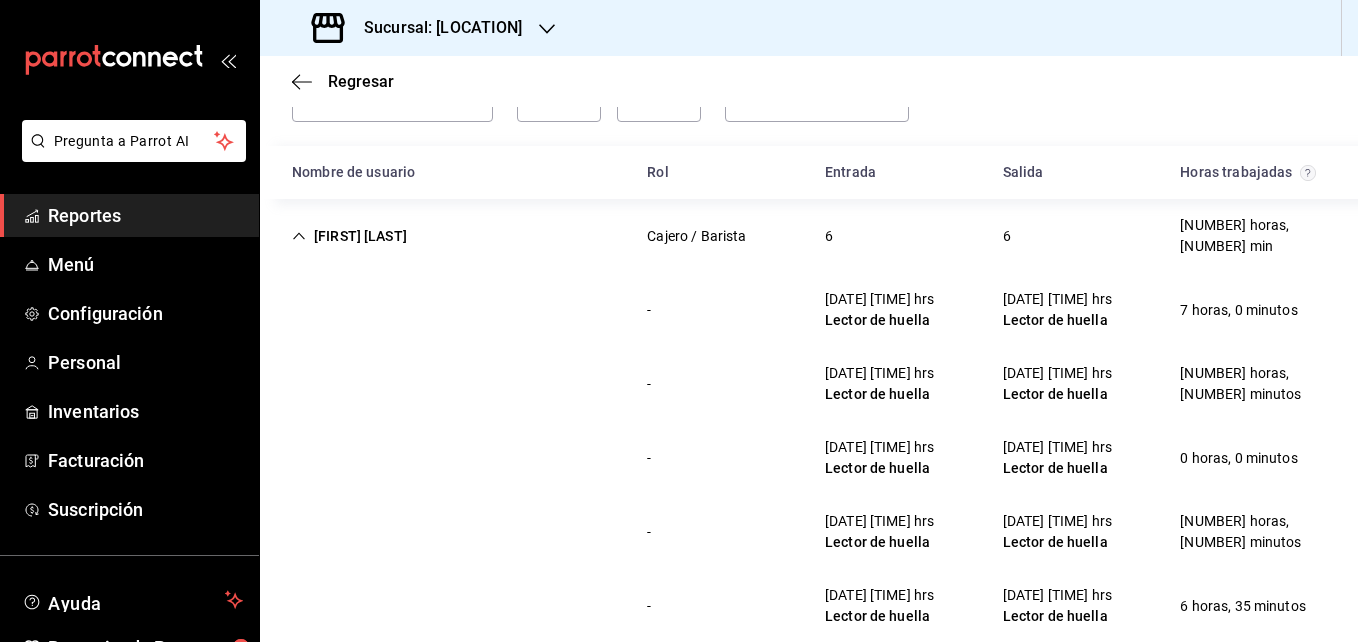 click on "Cajero / Barista" at bounding box center [696, 236] 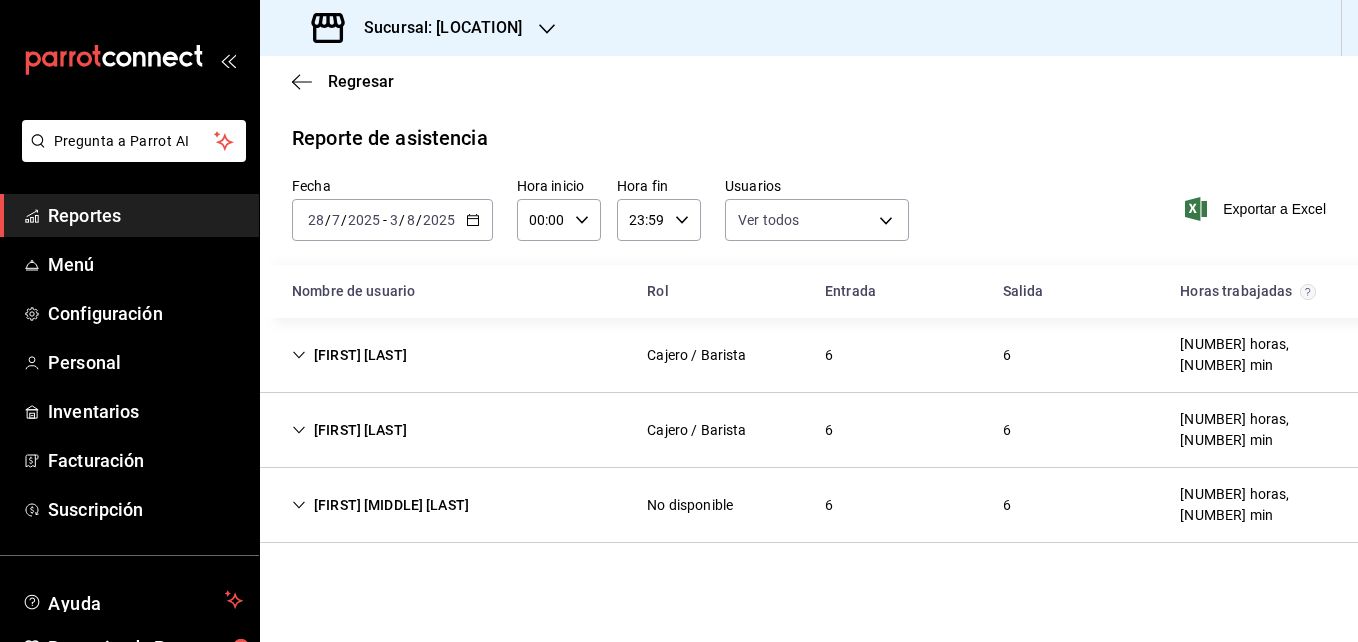 scroll, scrollTop: 0, scrollLeft: 0, axis: both 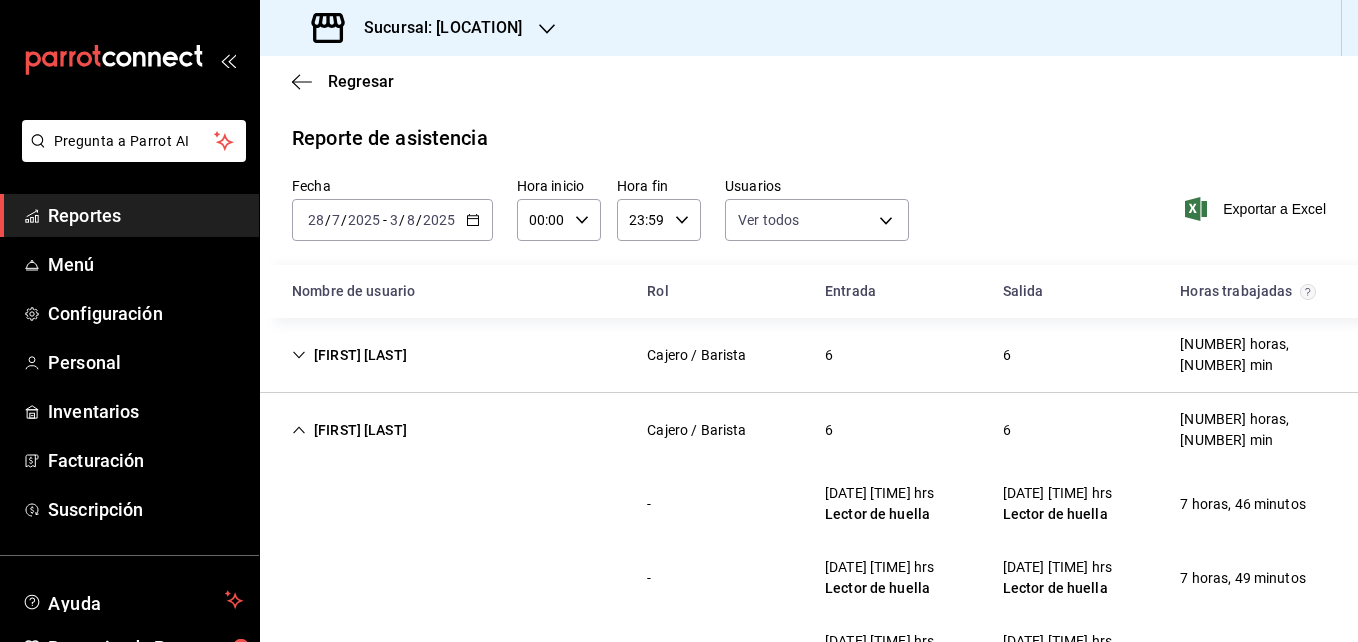 click on "[FIRST] [LAST] Cajero / Barista [NUMBER] [NUMBER] [NUMBER] horas, [NUMBER] min" at bounding box center [809, 430] 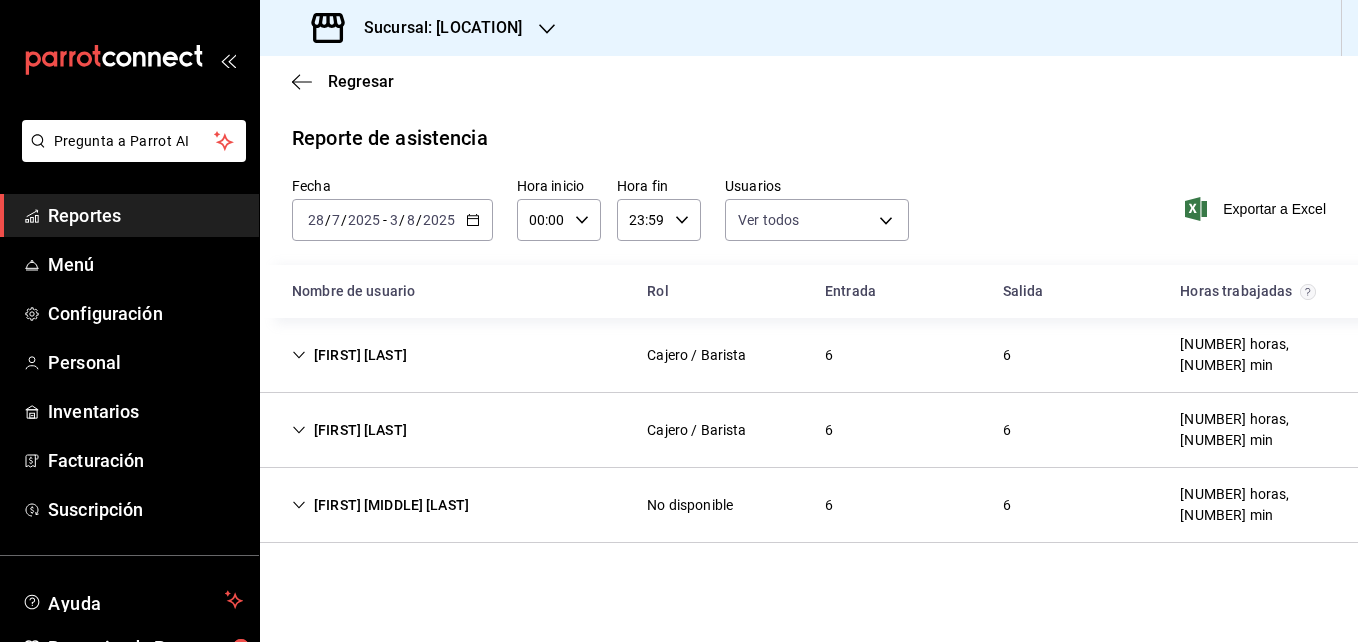 click on "[FIRST] [MIDDLE] [LAST]" at bounding box center (380, 505) 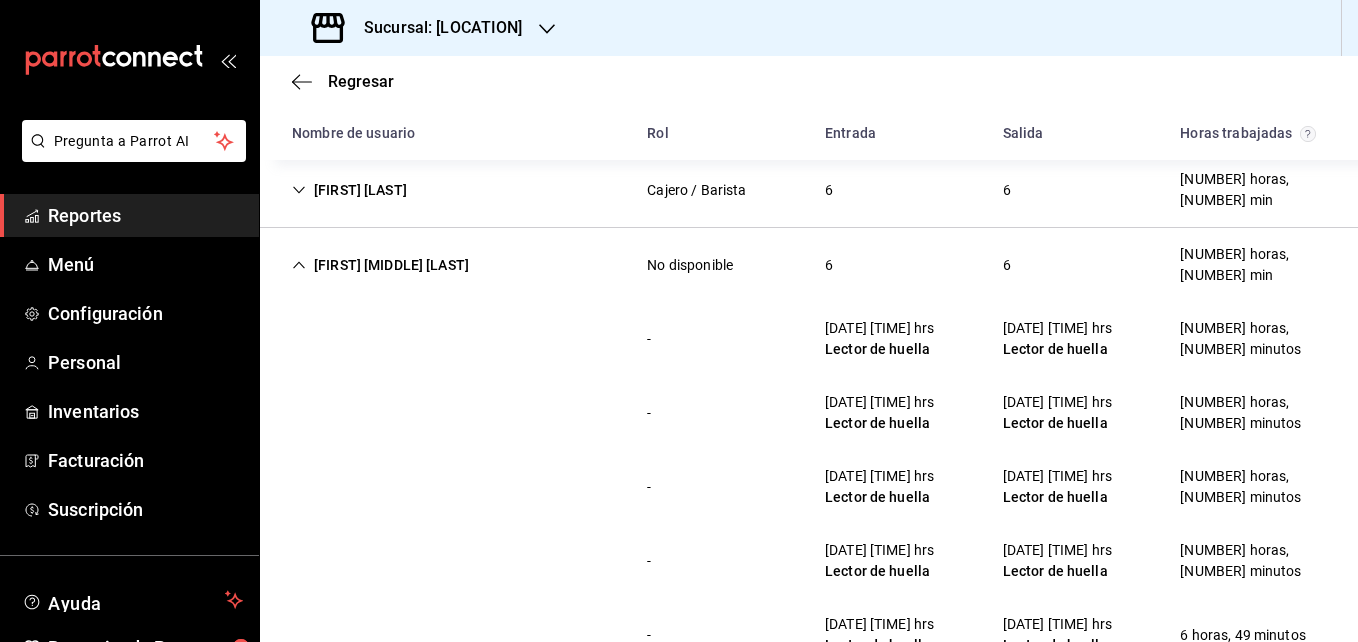 scroll, scrollTop: 0, scrollLeft: 0, axis: both 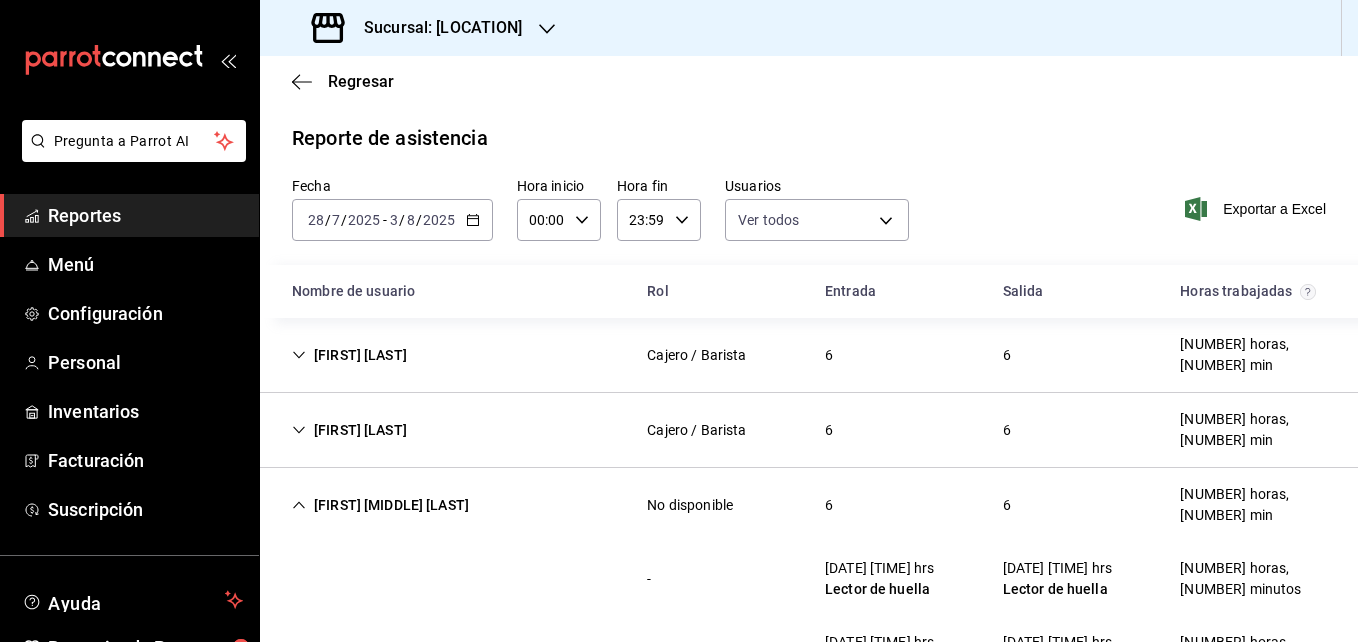 click on "Fecha [DATE] [DATE] - [DATE] [DATE]" at bounding box center [392, 209] 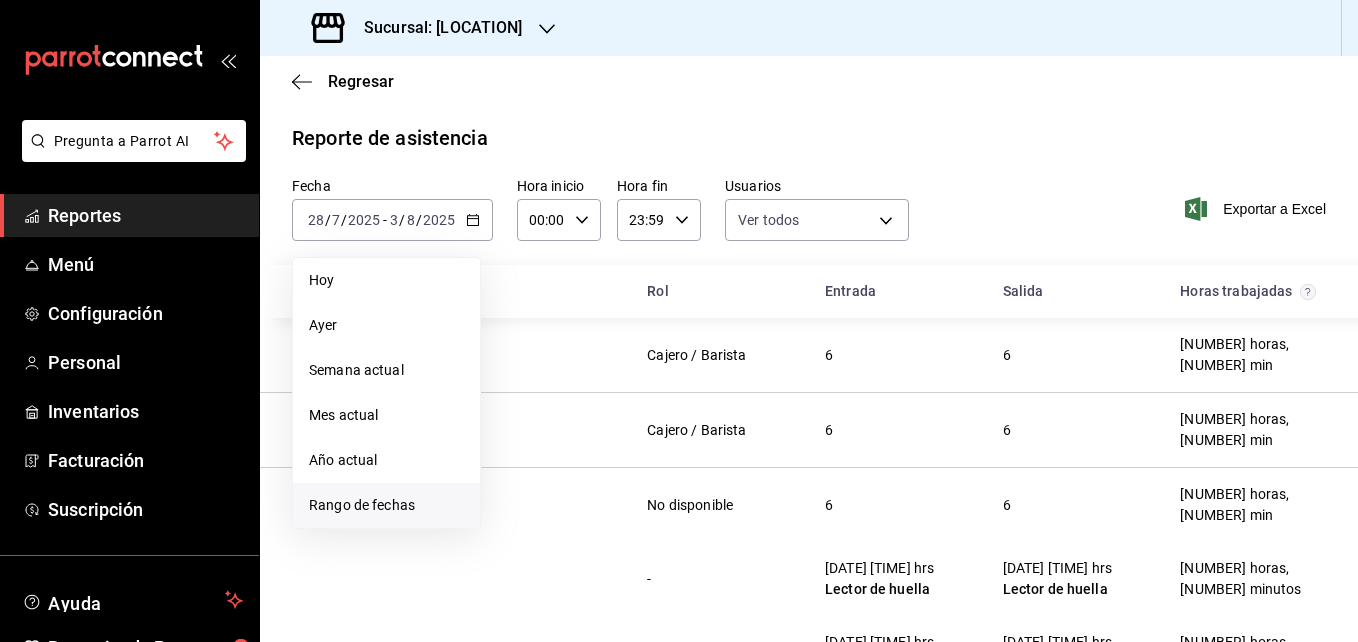 click on "Rango de fechas" at bounding box center [386, 505] 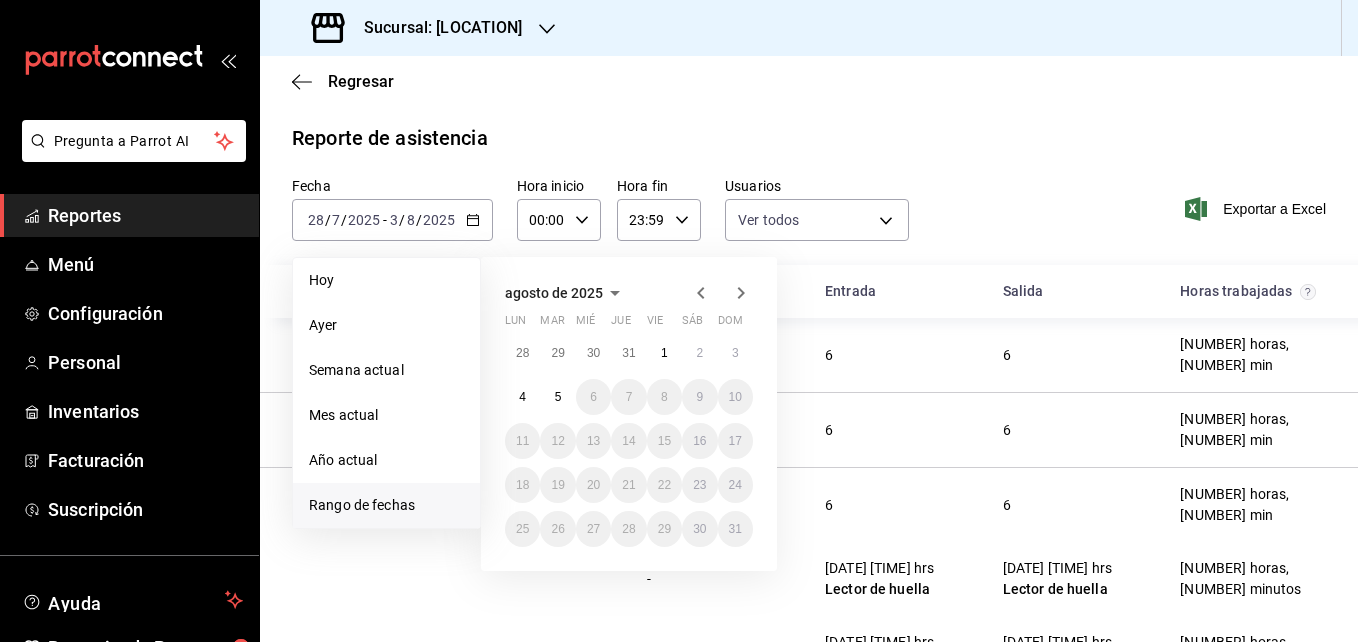 click 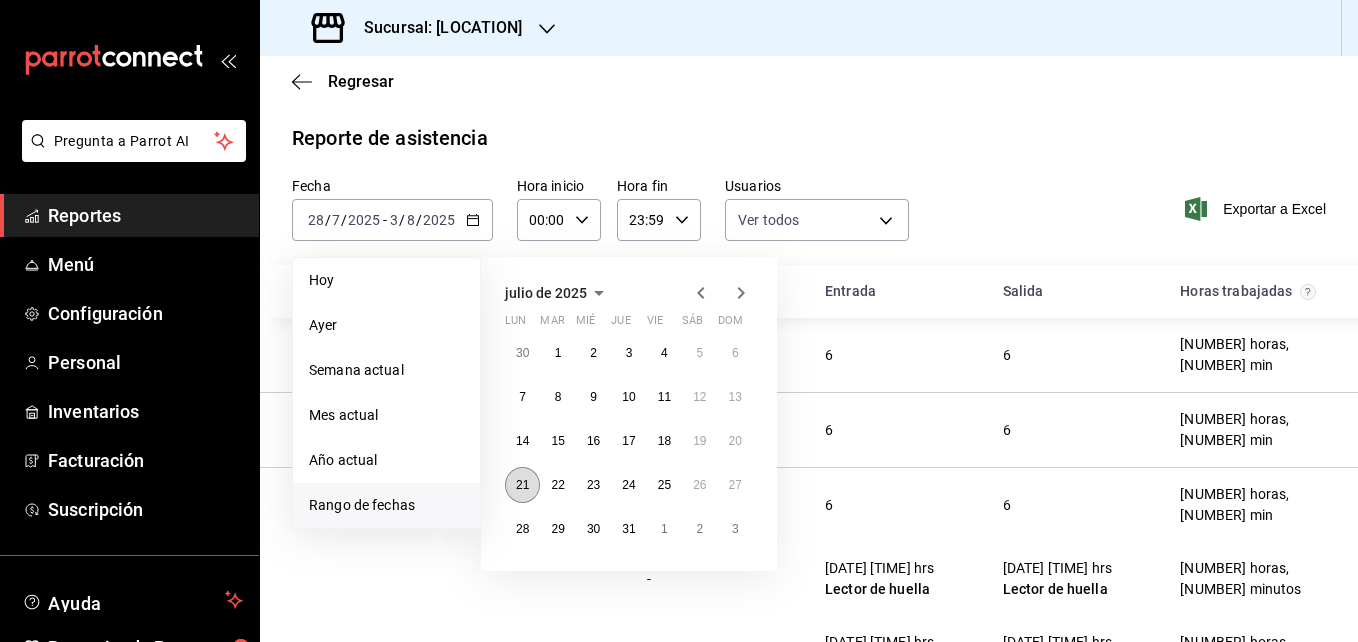 click on "21" at bounding box center [522, 485] 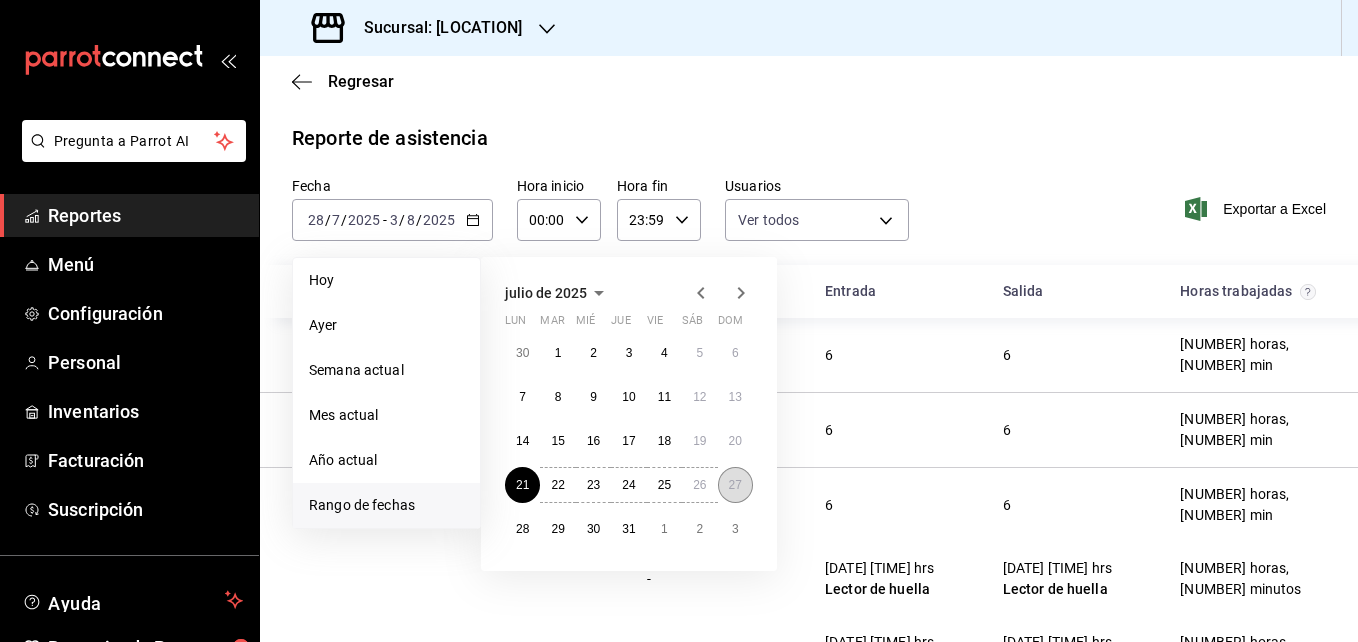 click on "27" at bounding box center (735, 485) 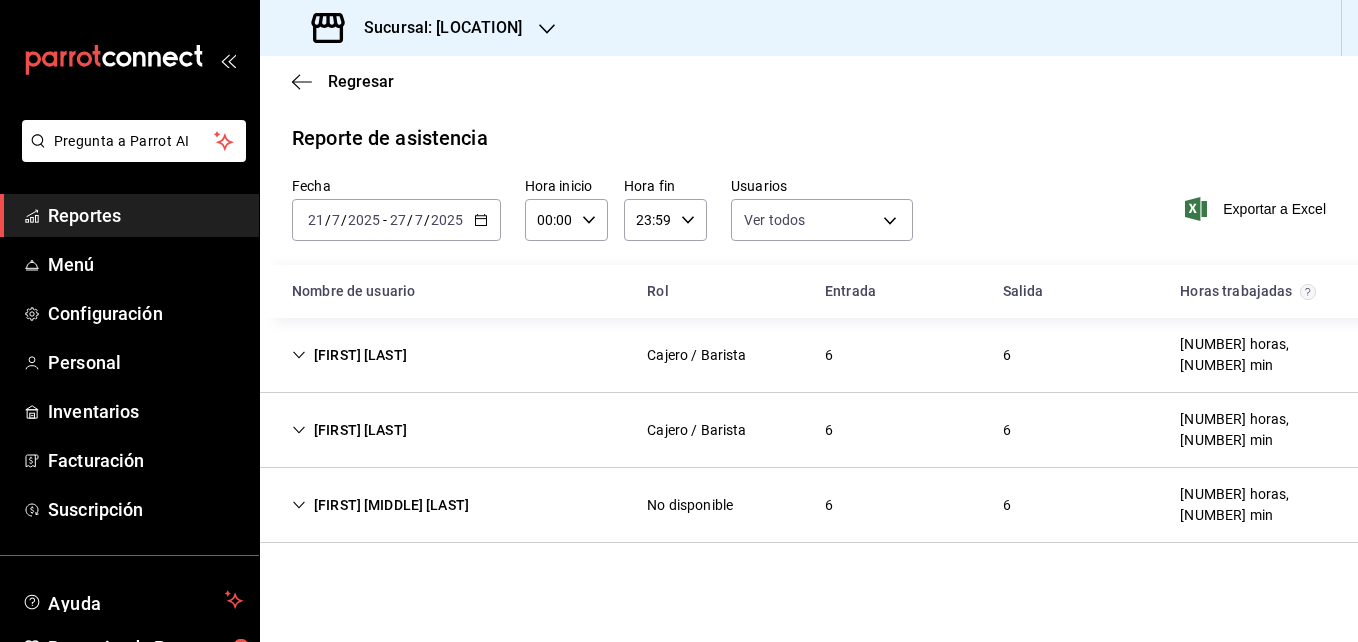click on "[FIRST] [MIDDLE] [LAST]" at bounding box center [380, 505] 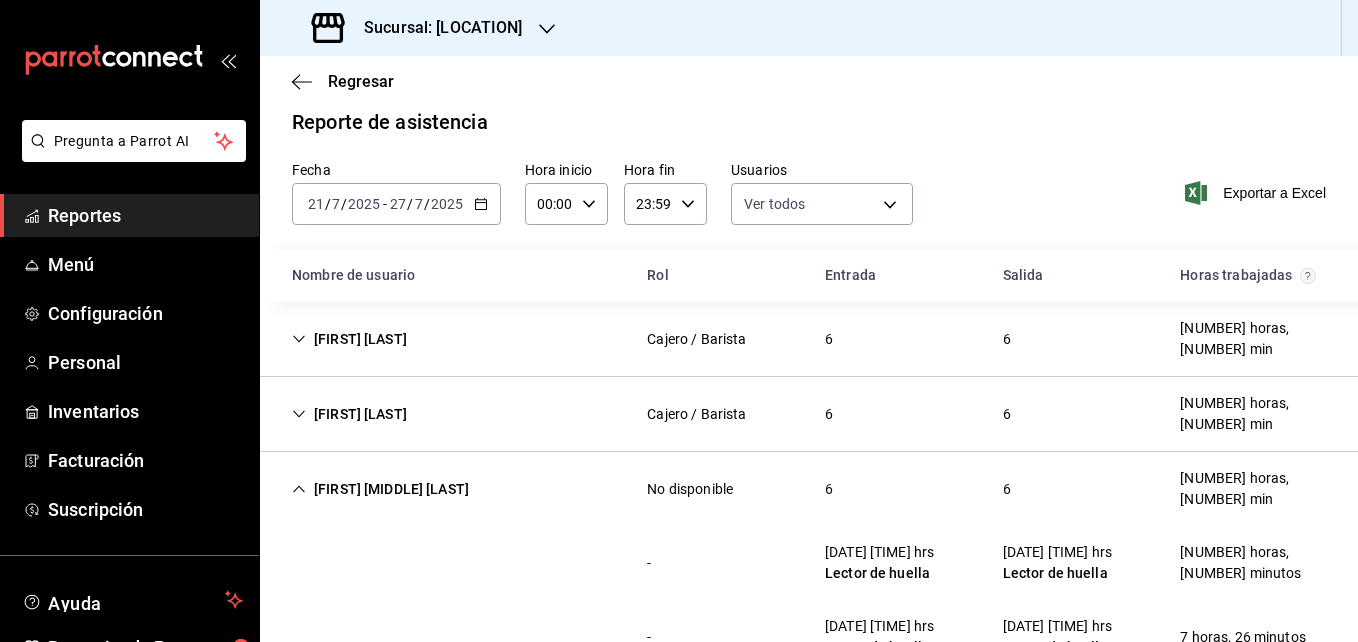 scroll, scrollTop: 0, scrollLeft: 0, axis: both 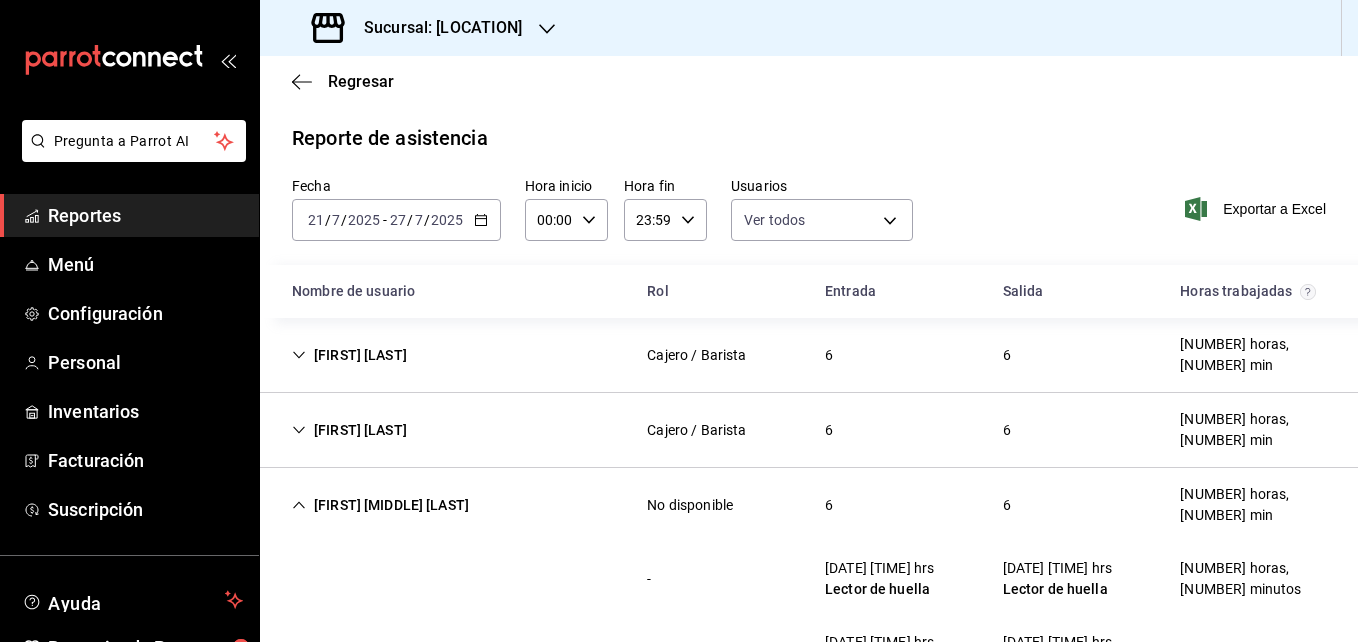click on "[FIRST] [MIDDLE] [LAST]" at bounding box center [380, 505] 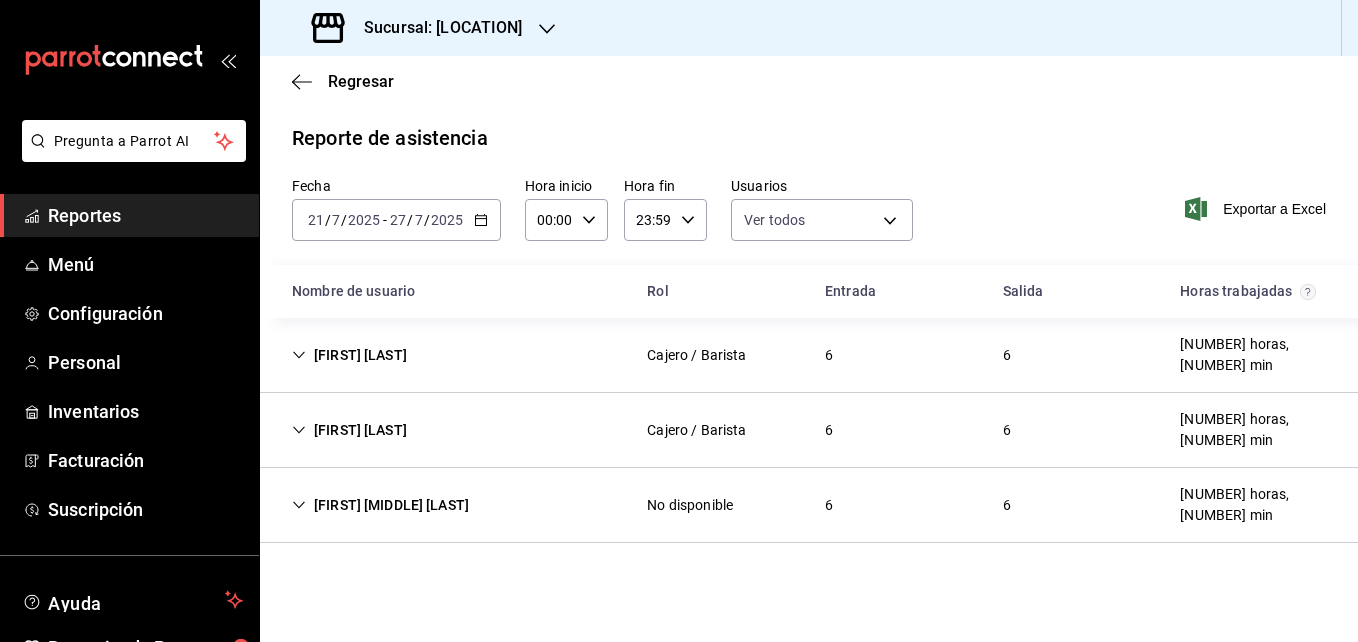 click on "2025-07-21 21 / 7 / 2025 - 2025-07-27 27 / 7 / 2025" at bounding box center [396, 220] 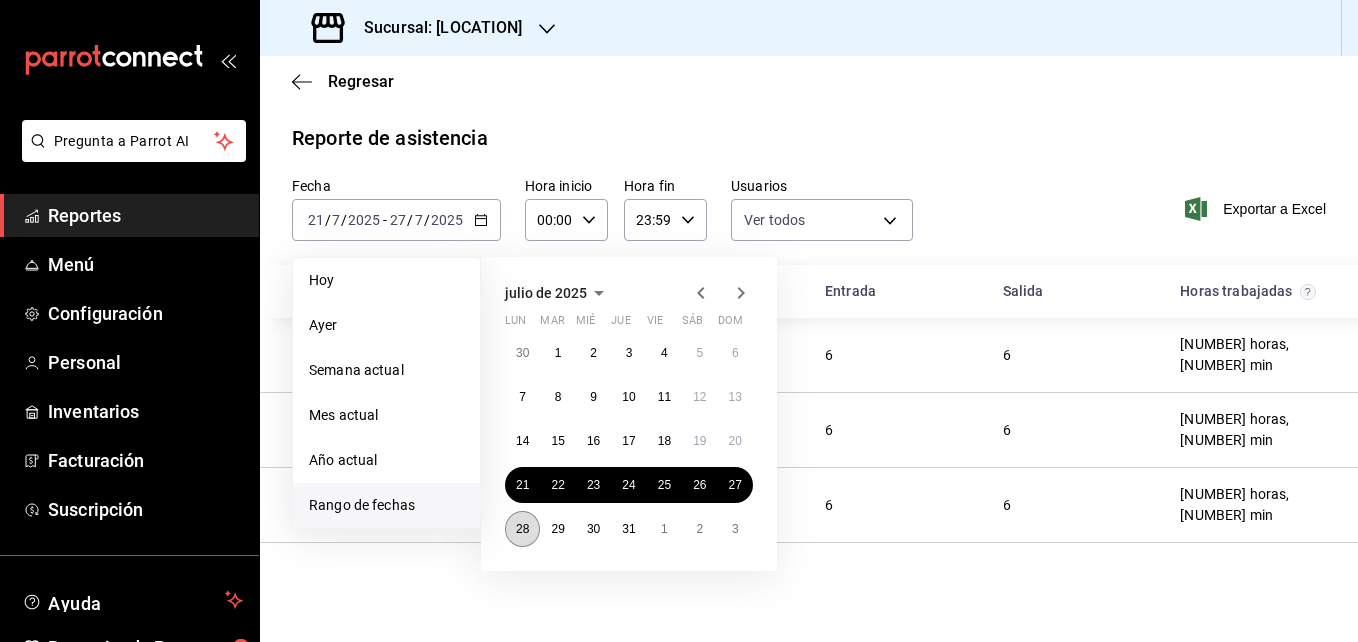 click on "28" at bounding box center [522, 529] 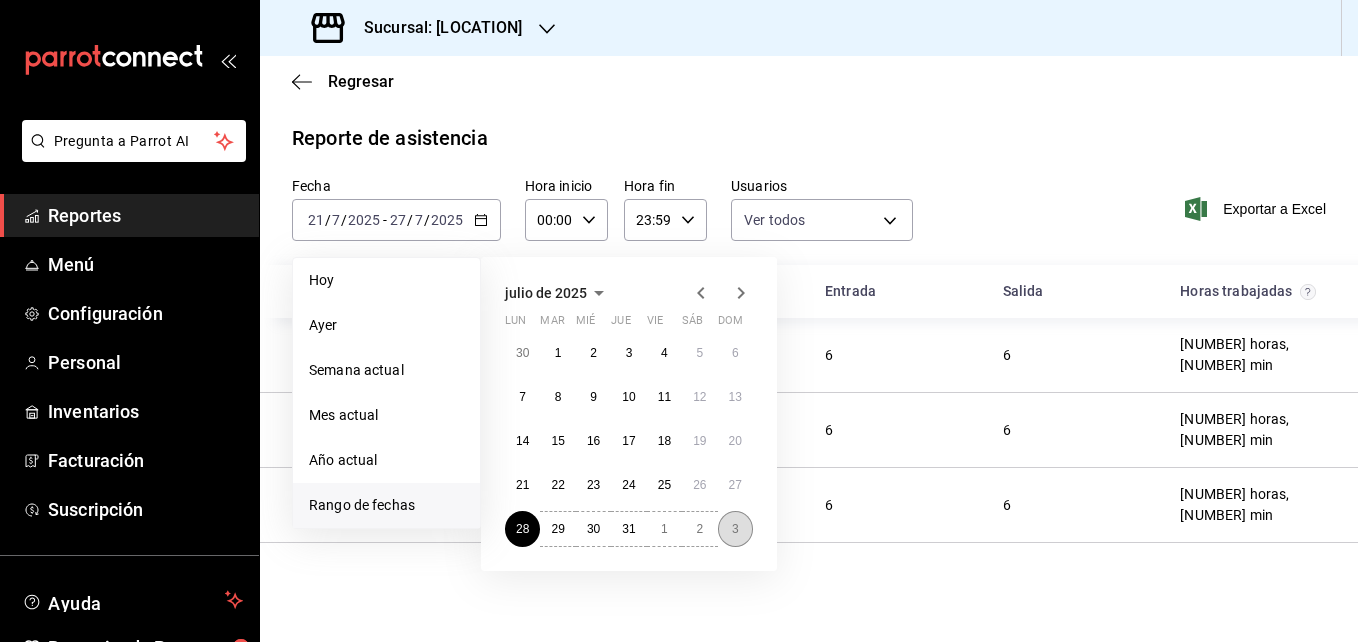 click on "3" at bounding box center (735, 529) 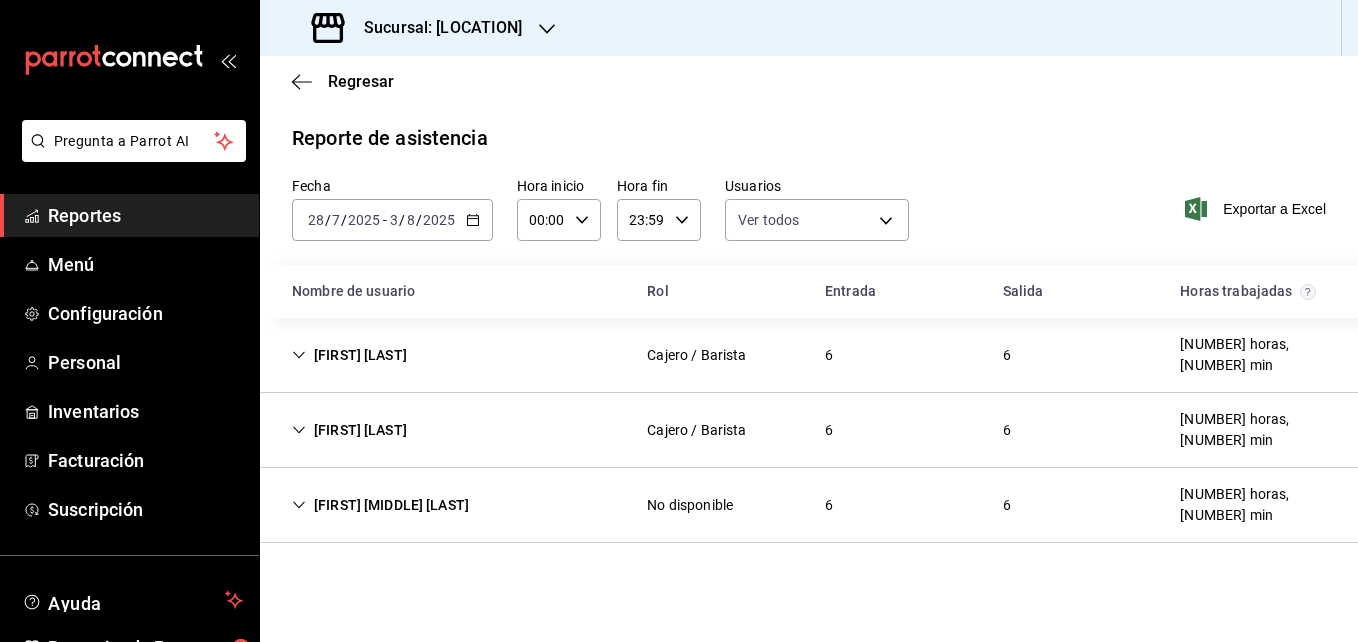 click on "[FIRST] [MIDDLE] [LAST]" at bounding box center (380, 505) 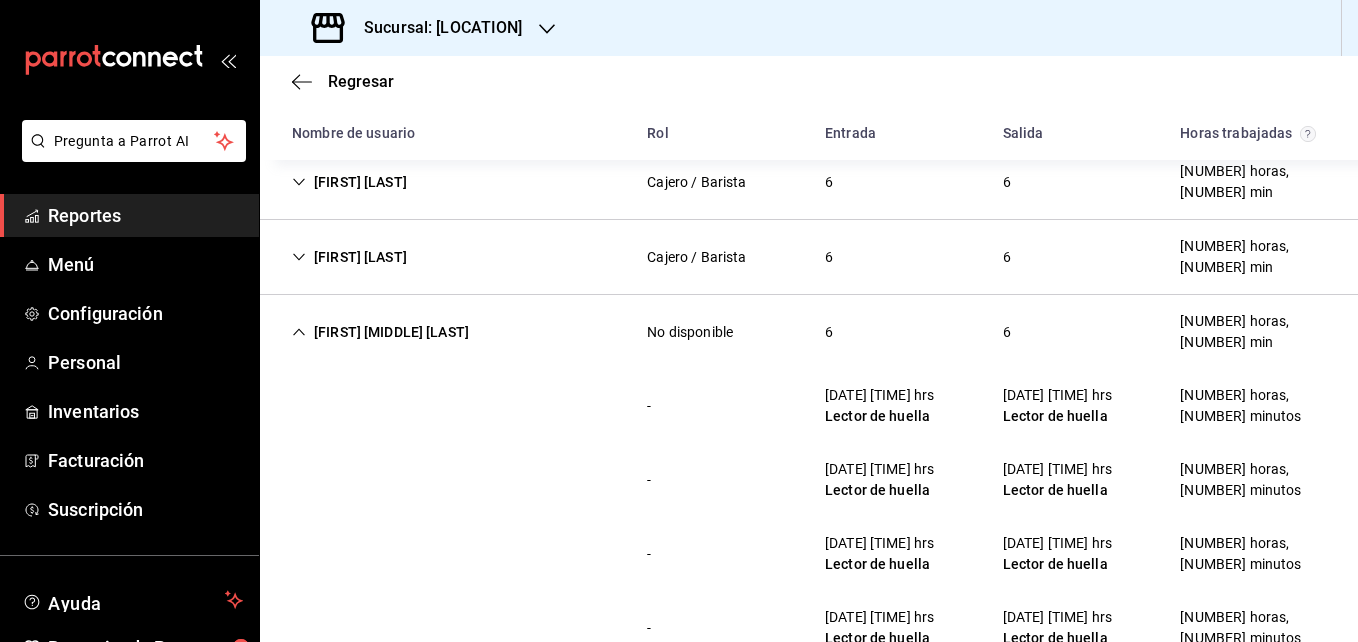 scroll, scrollTop: 172, scrollLeft: 0, axis: vertical 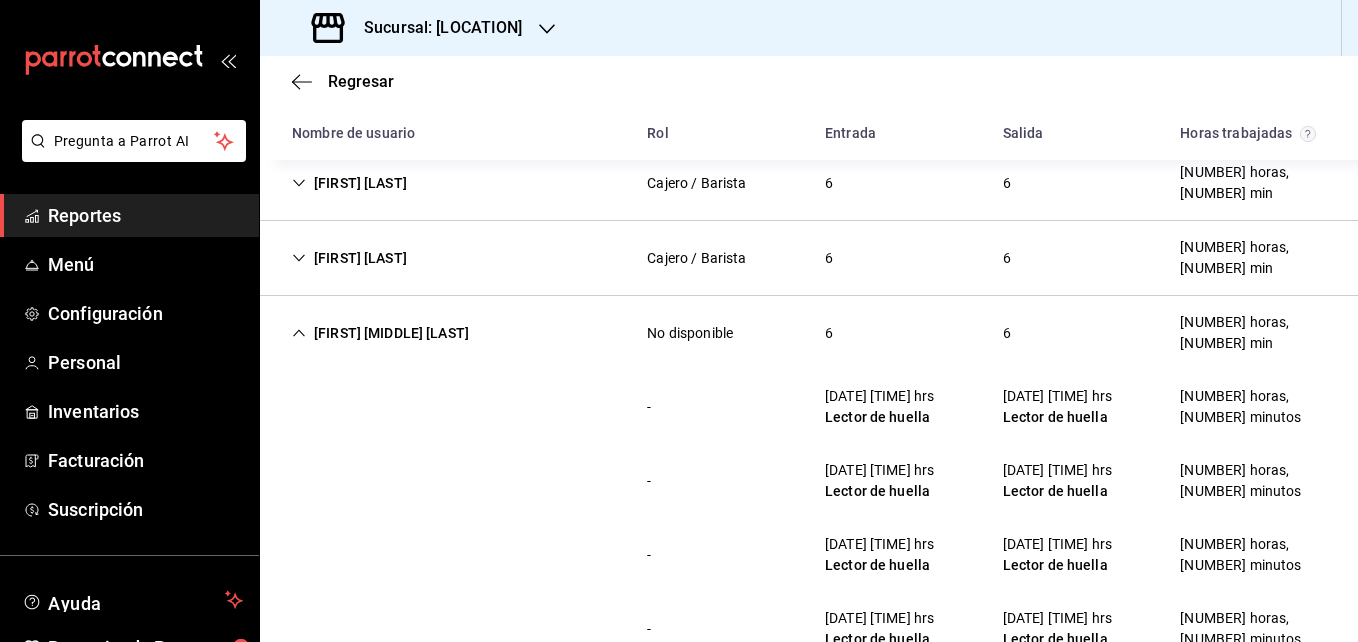 click on "Sucursal: [LOCATION]" at bounding box center (435, 28) 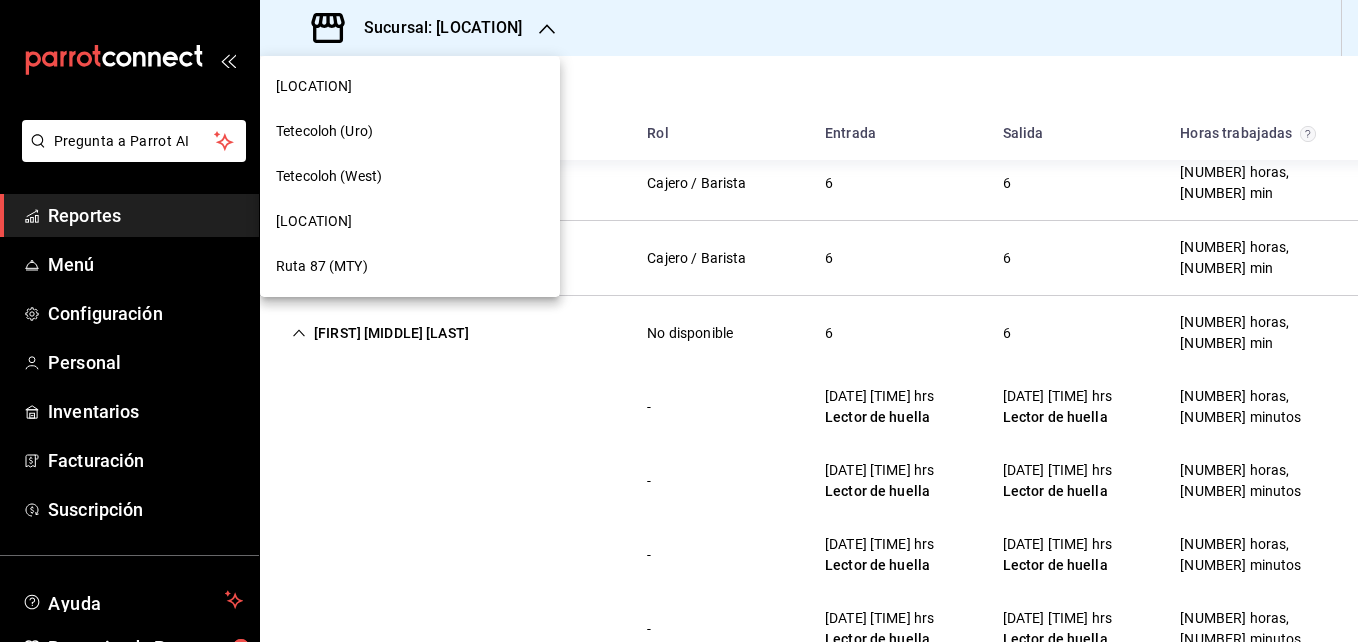click on "Tetecoloh (West)" at bounding box center [410, 176] 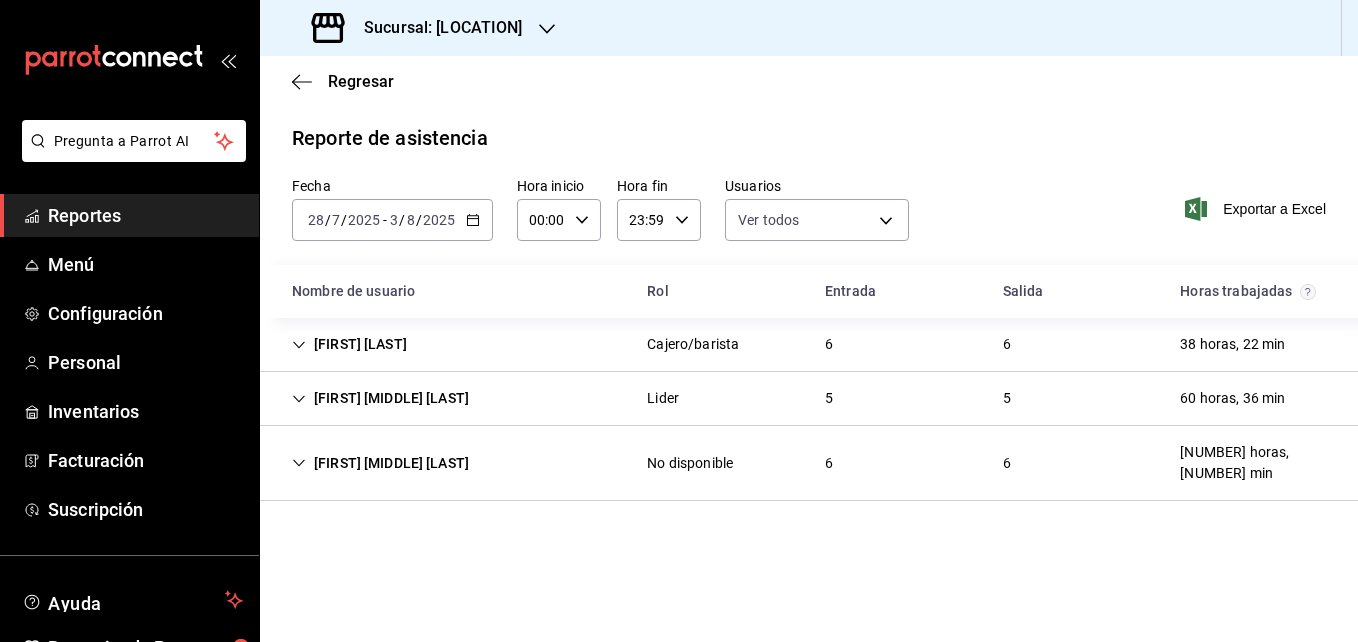 click on "[FIRST] [LAST] Cajero/barista [NUMBER] [NUMBER] [NUMBER] horas, [NUMBER] min" at bounding box center [809, 345] 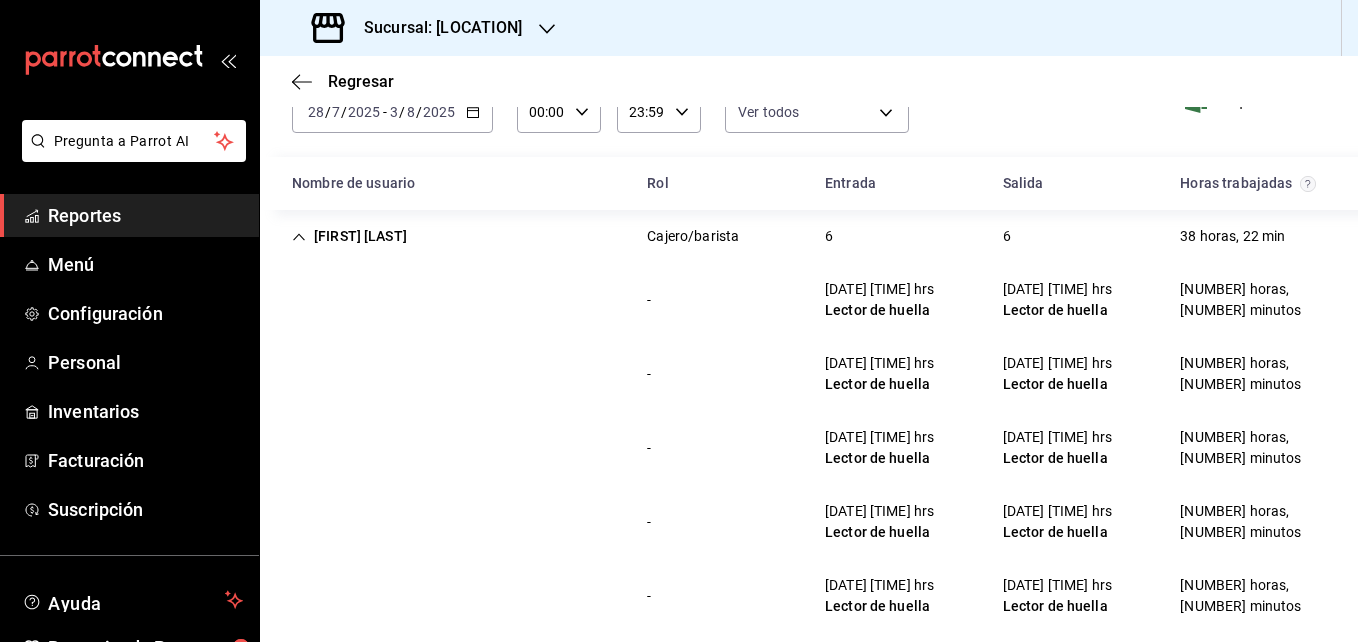 scroll, scrollTop: 105, scrollLeft: 0, axis: vertical 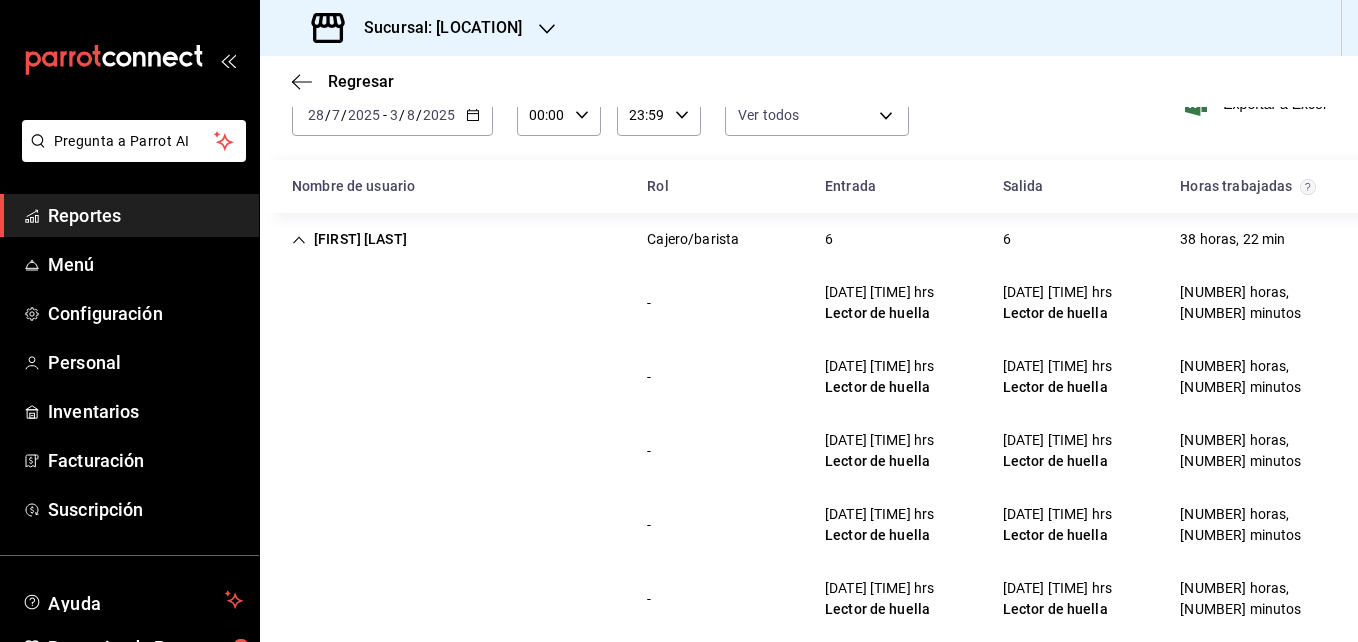 click on "Cajero/barista" at bounding box center [693, 239] 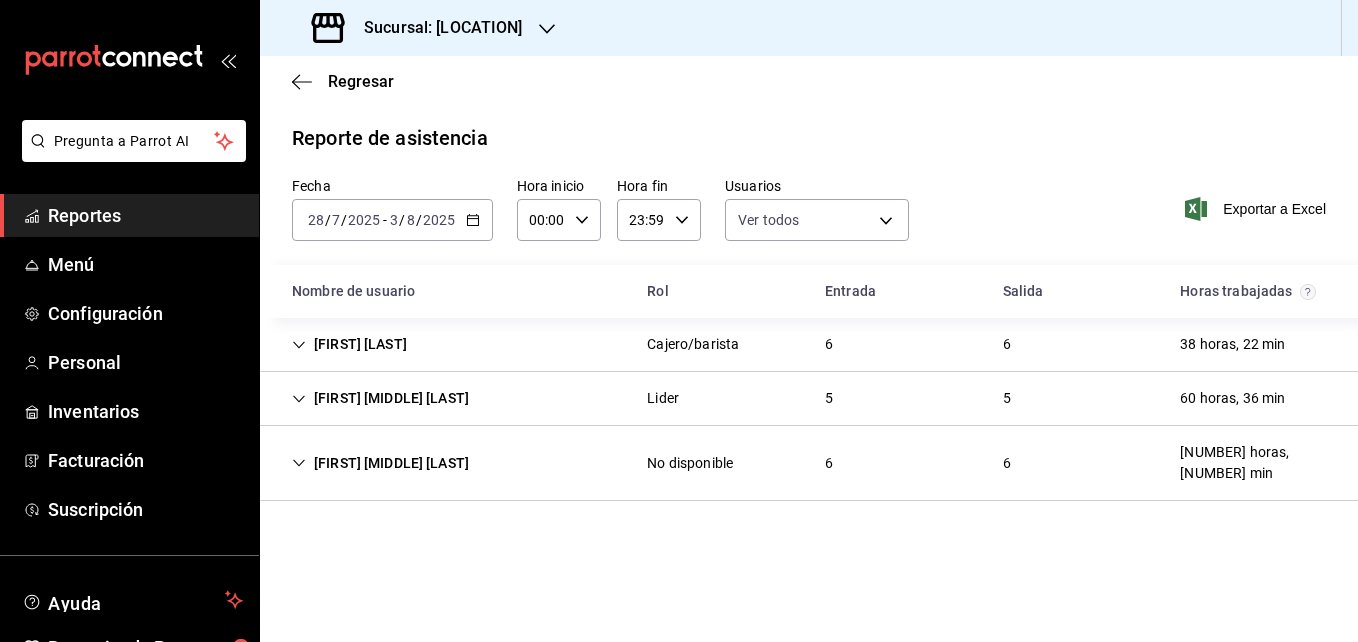 scroll, scrollTop: 0, scrollLeft: 0, axis: both 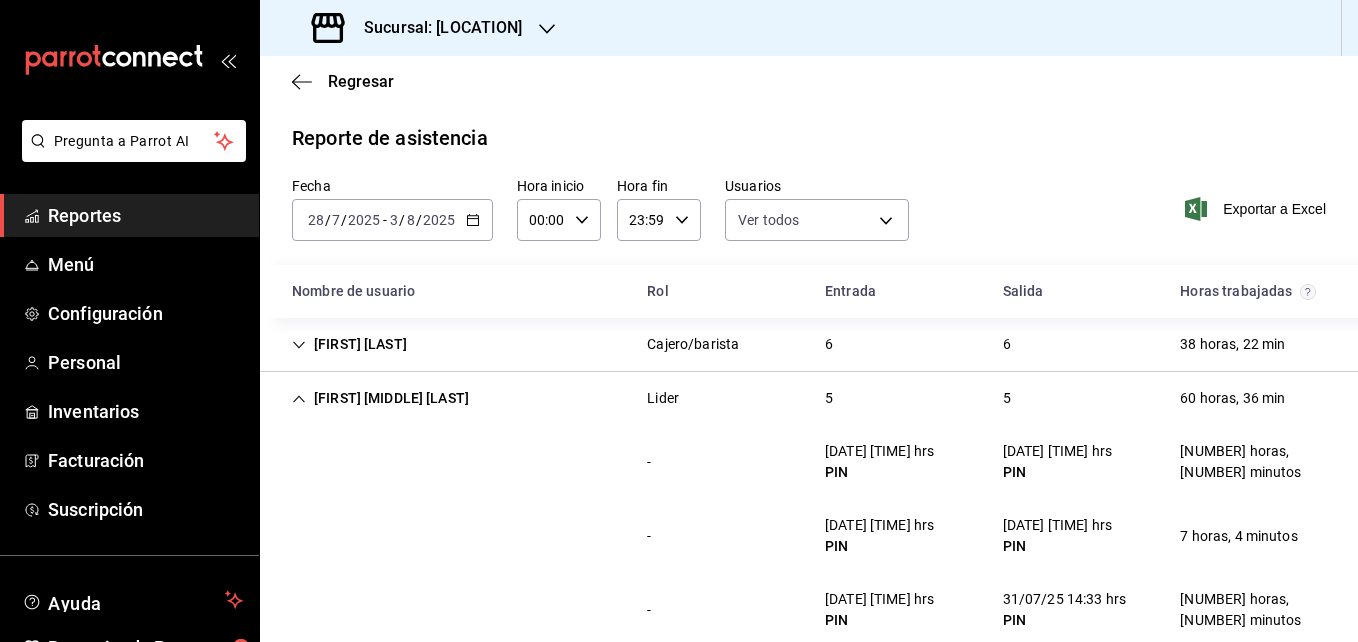 click on "[FIRST] [MIDDLE] [LAST] Lider [NUMBER] [NUMBER] [NUMBER] horas, [NUMBER] min" at bounding box center [809, 398] 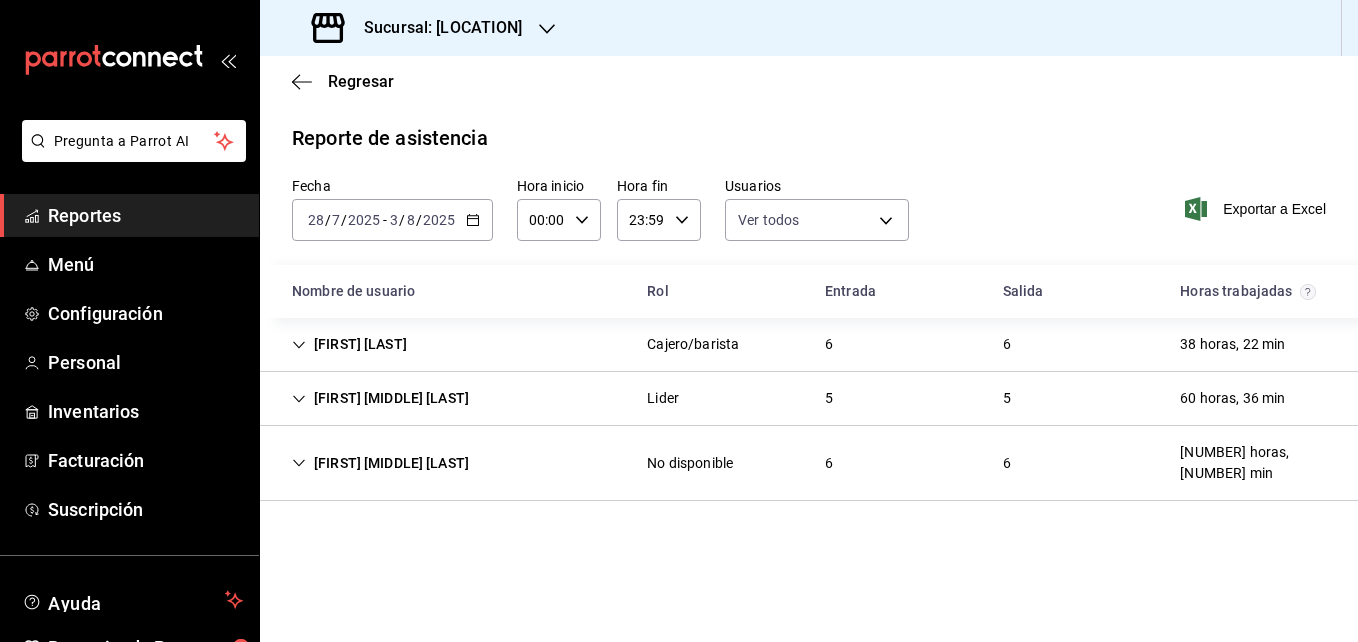 click on "[FIRST] [MIDDLE] [LAST] No disponible [NUMBER] [NUMBER] [NUMBER] horas, [NUMBER] min" at bounding box center [809, 463] 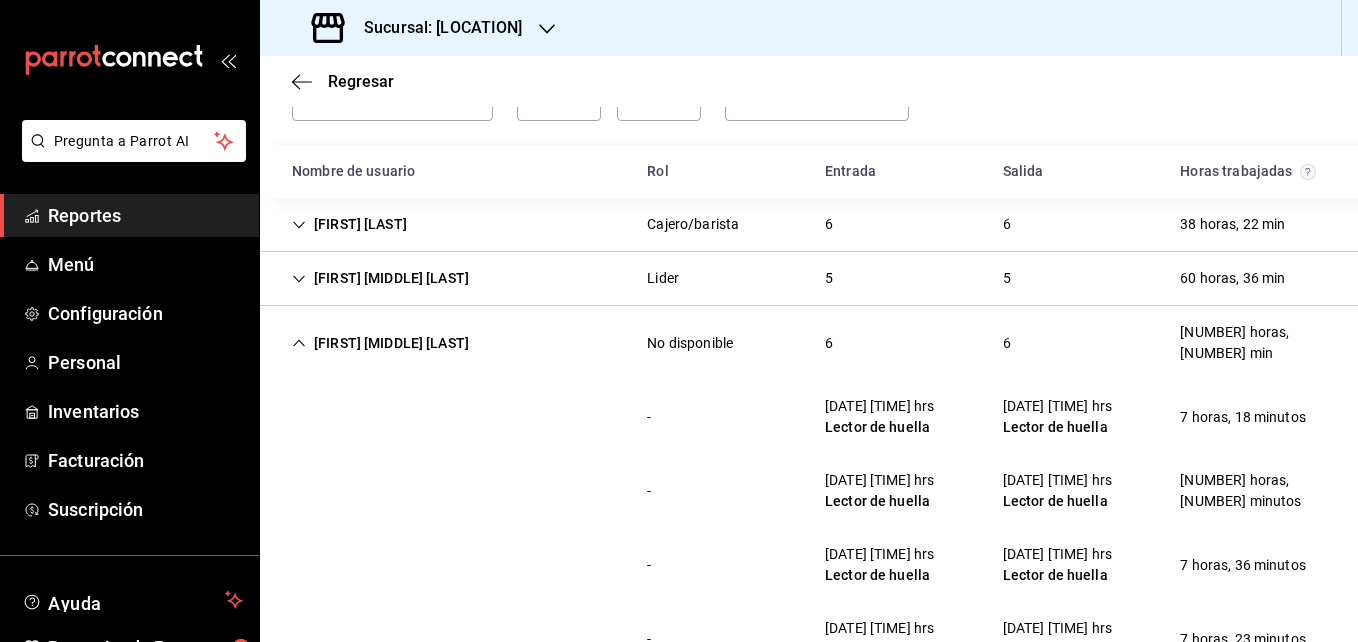 scroll, scrollTop: 119, scrollLeft: 0, axis: vertical 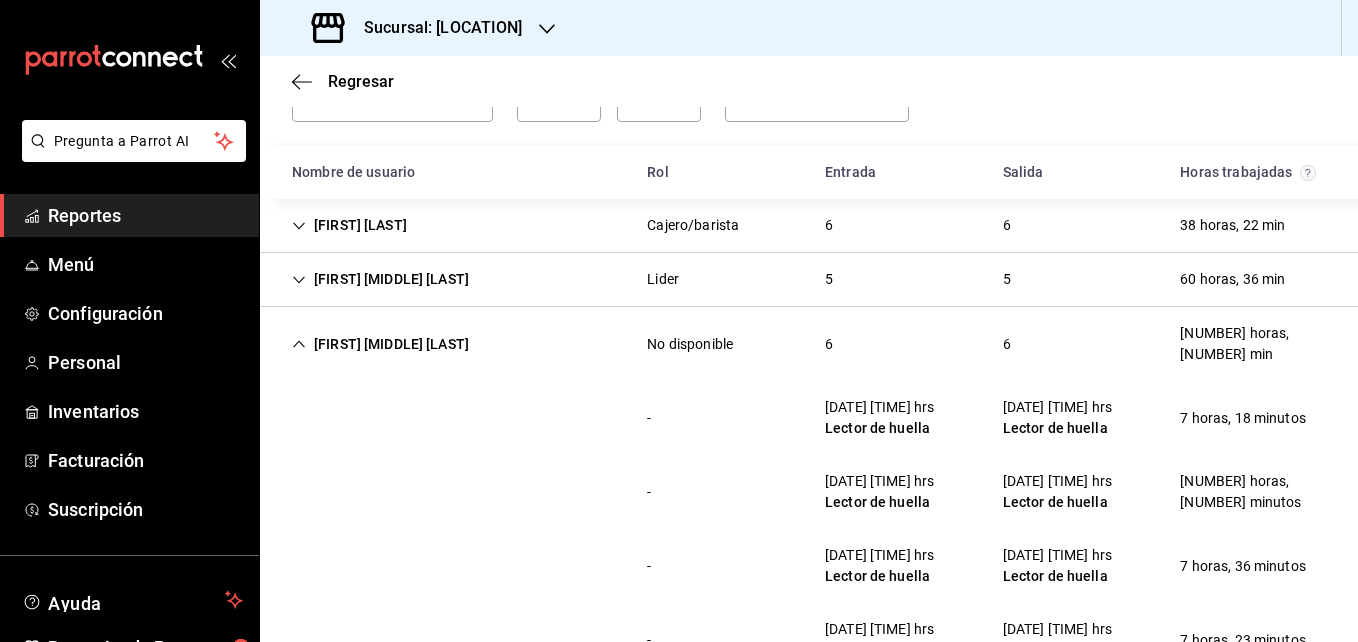 click on "[FIRST] [MIDDLE] [LAST]" at bounding box center [380, 344] 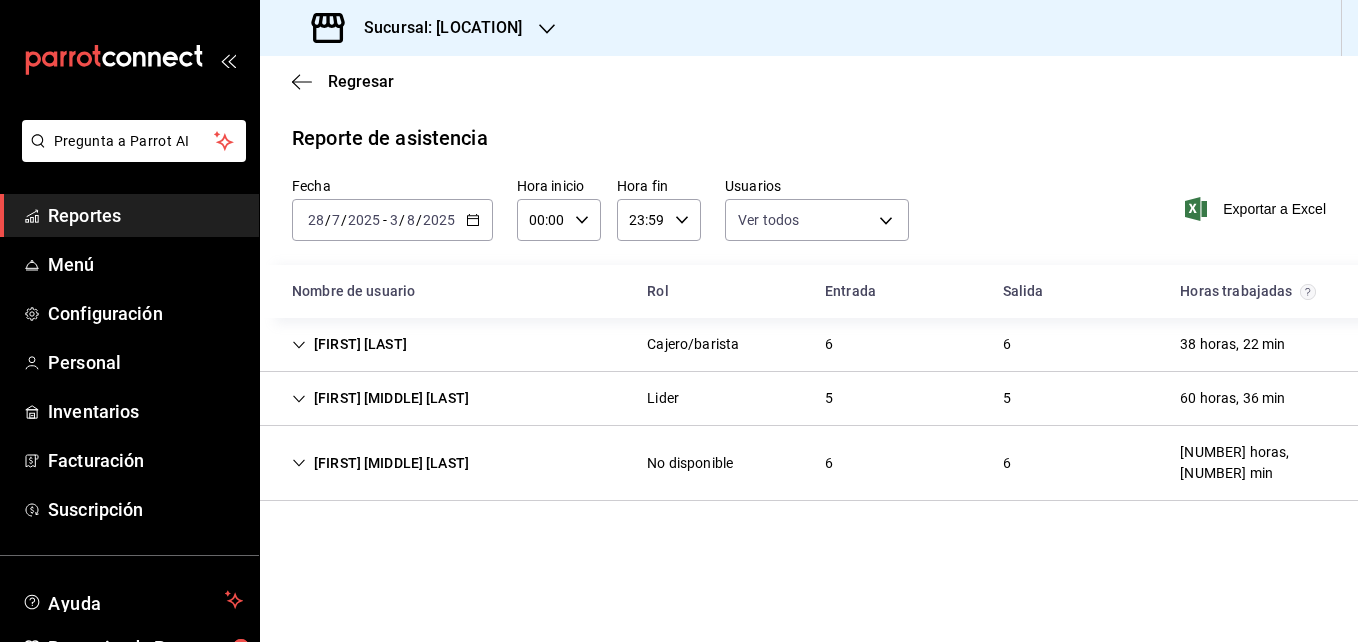 scroll, scrollTop: 0, scrollLeft: 0, axis: both 